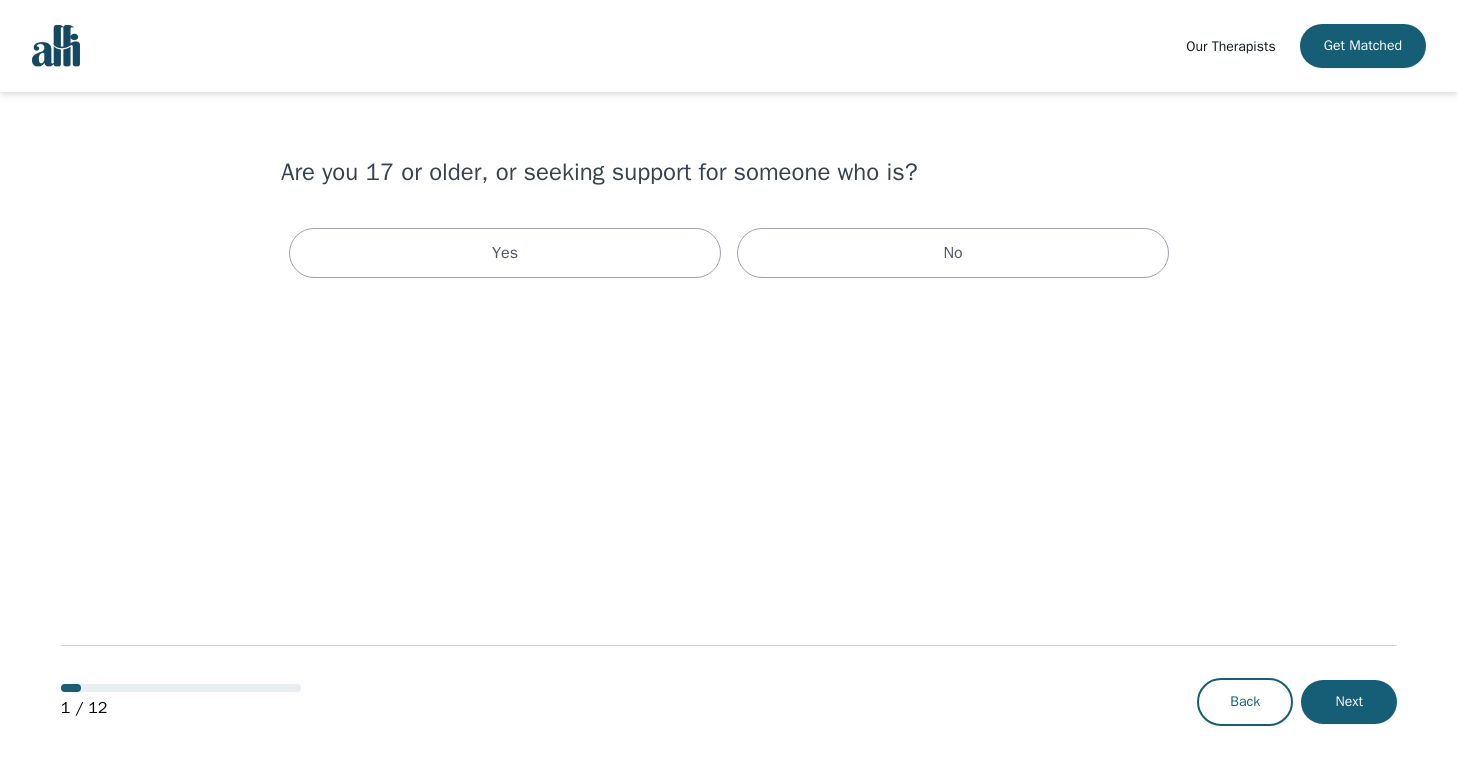 scroll, scrollTop: 0, scrollLeft: 0, axis: both 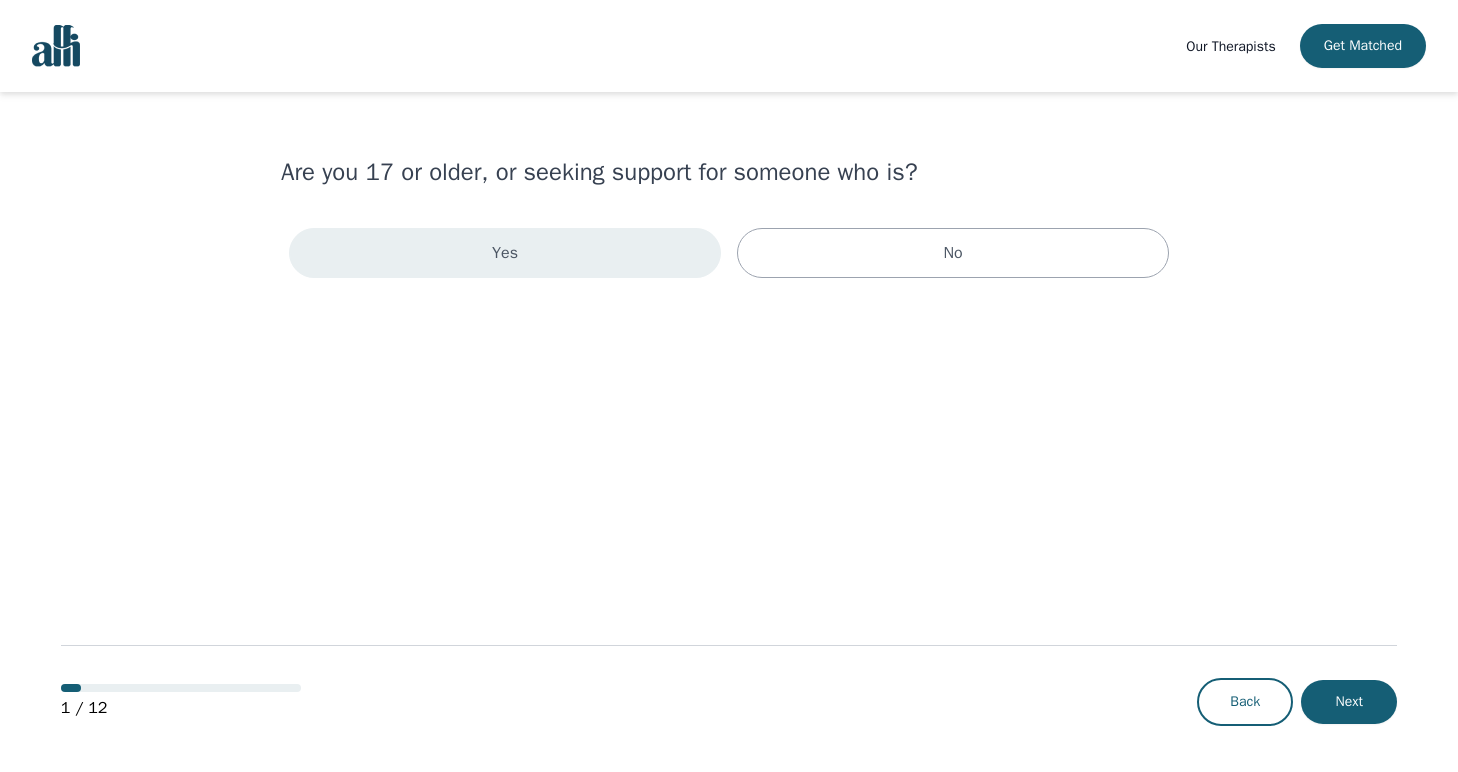 click on "Yes" at bounding box center [505, 253] 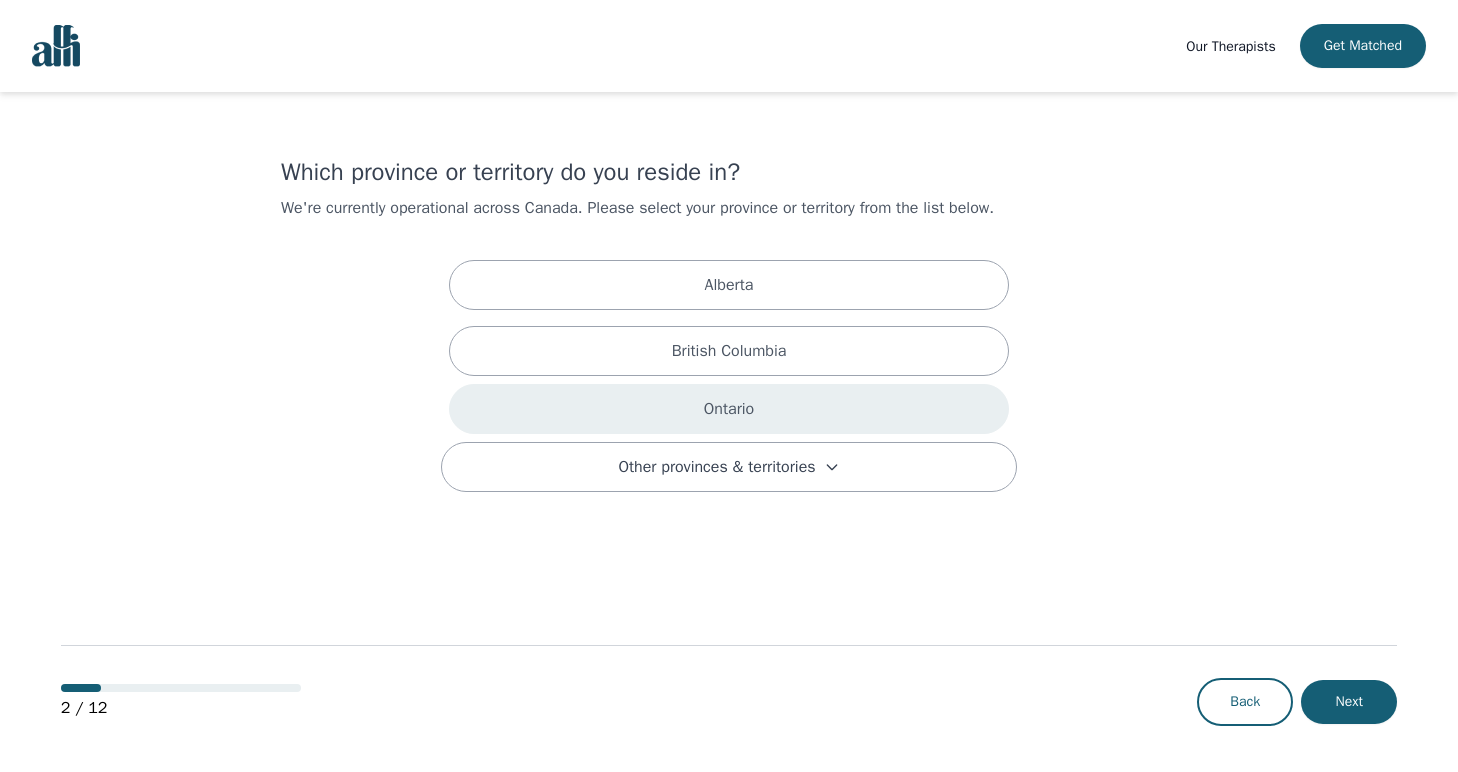 click on "Ontario" at bounding box center (729, 409) 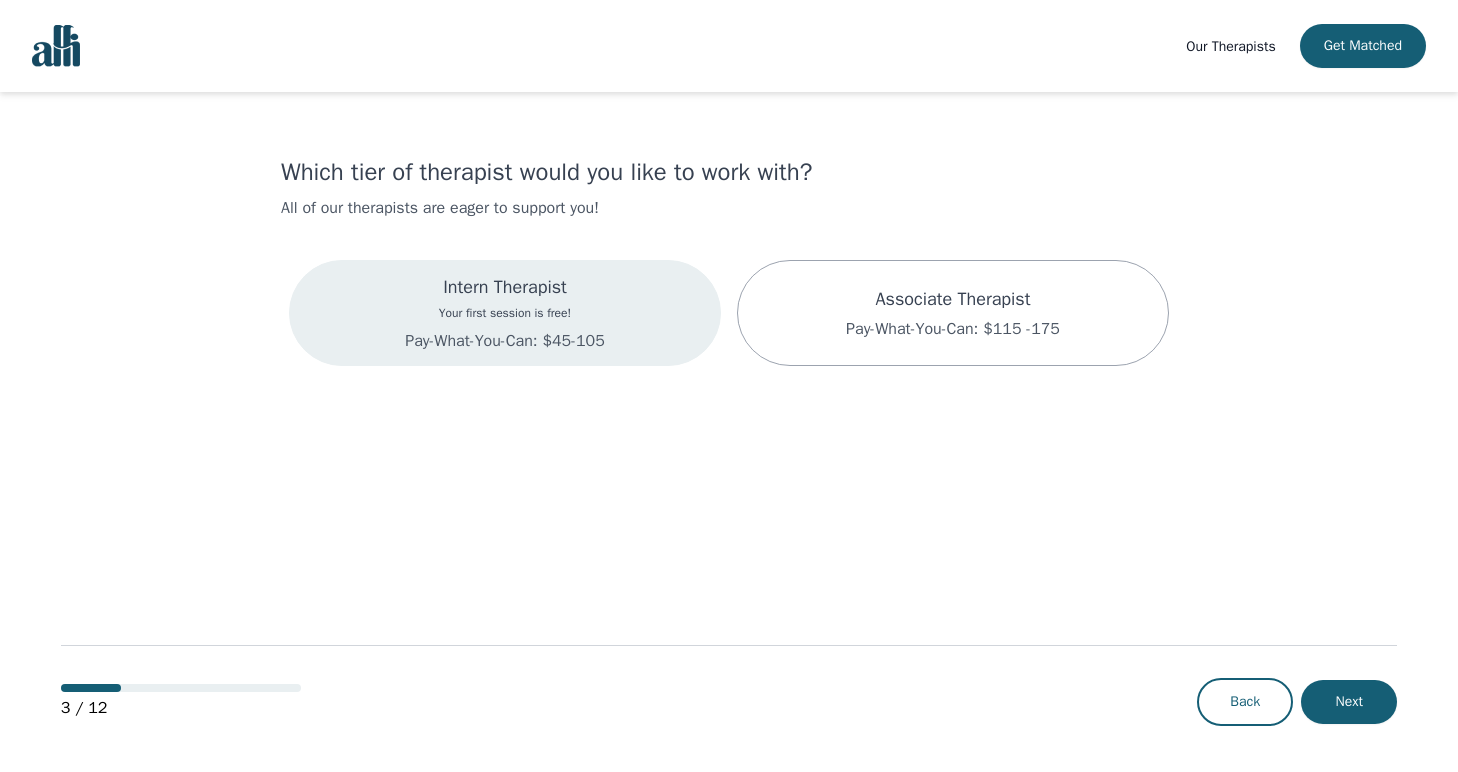 click on "Intern Therapist Your first session is free! Pay-What-You-Can: $45-105" at bounding box center (505, 313) 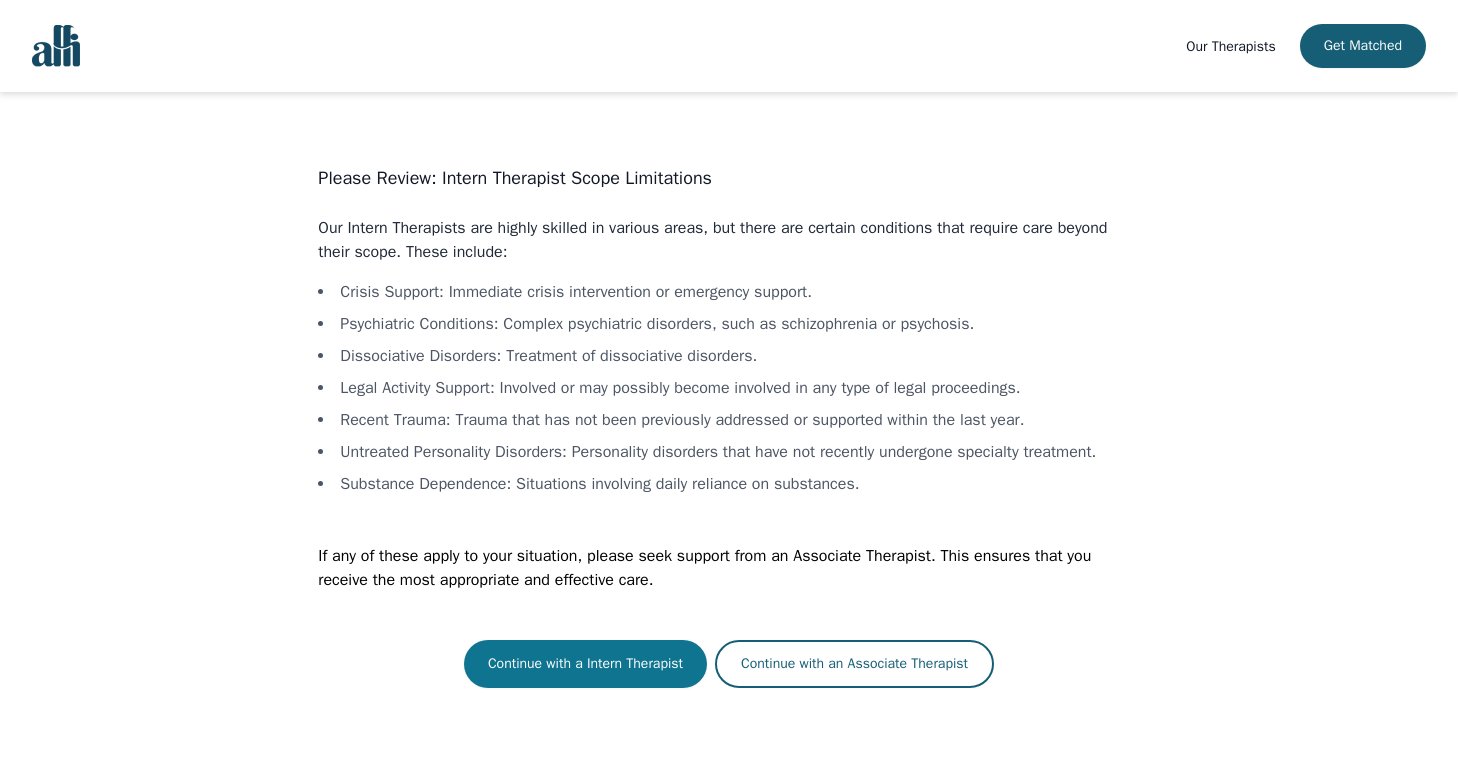 click on "Continue with a Intern Therapist" at bounding box center [585, 664] 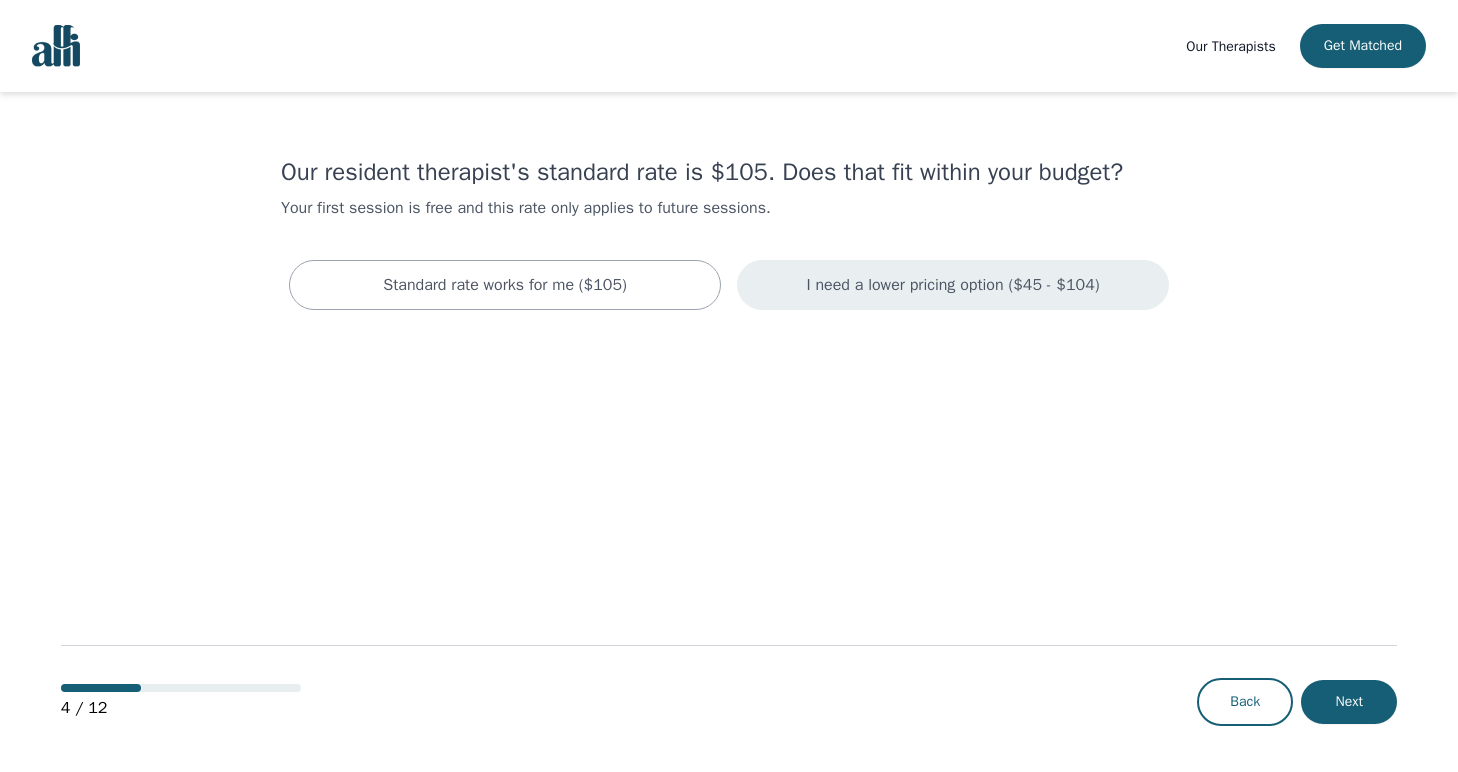 click on "I need a lower pricing option ($45 - $104)" at bounding box center [952, 285] 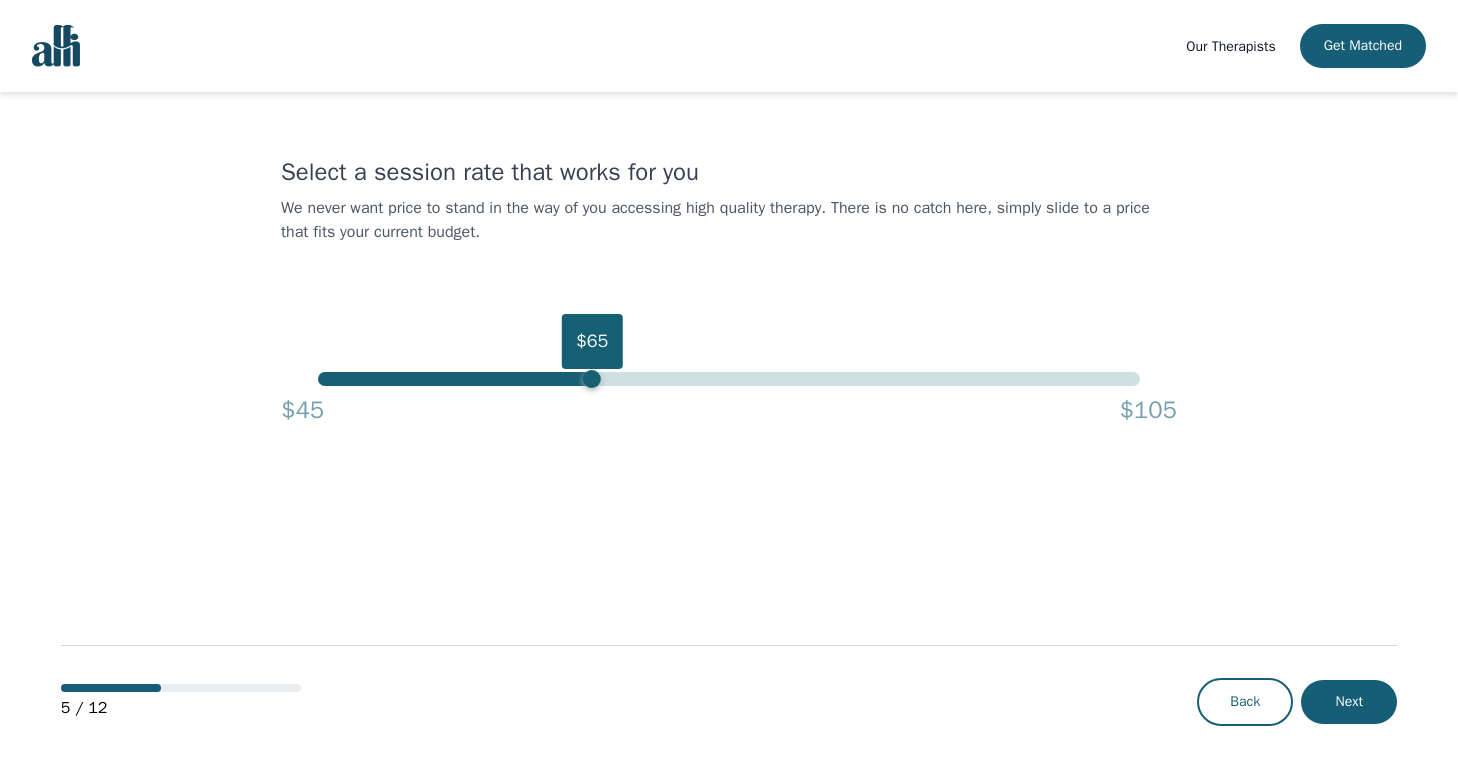 drag, startPoint x: 1140, startPoint y: 379, endPoint x: 587, endPoint y: 386, distance: 553.0443 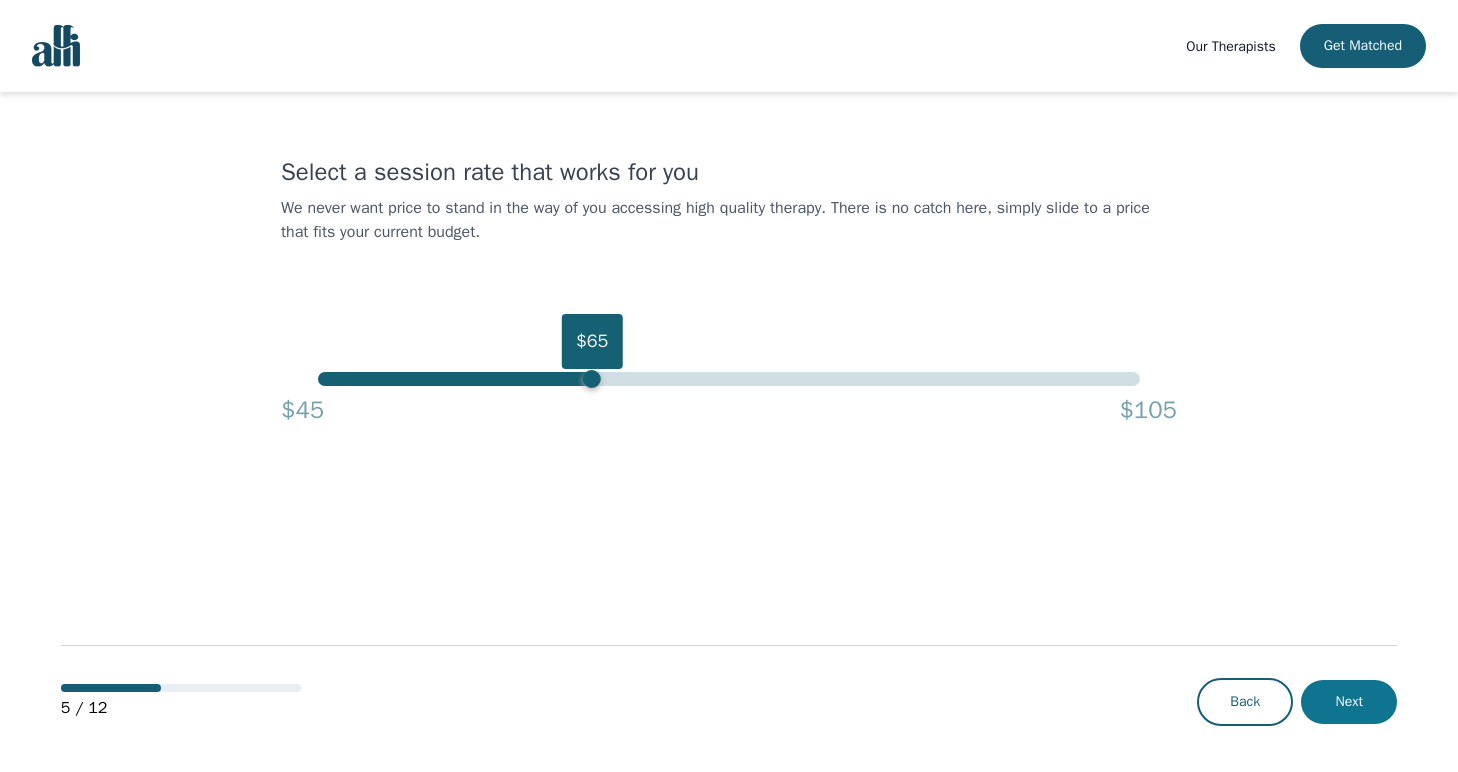 click on "Next" at bounding box center [1349, 702] 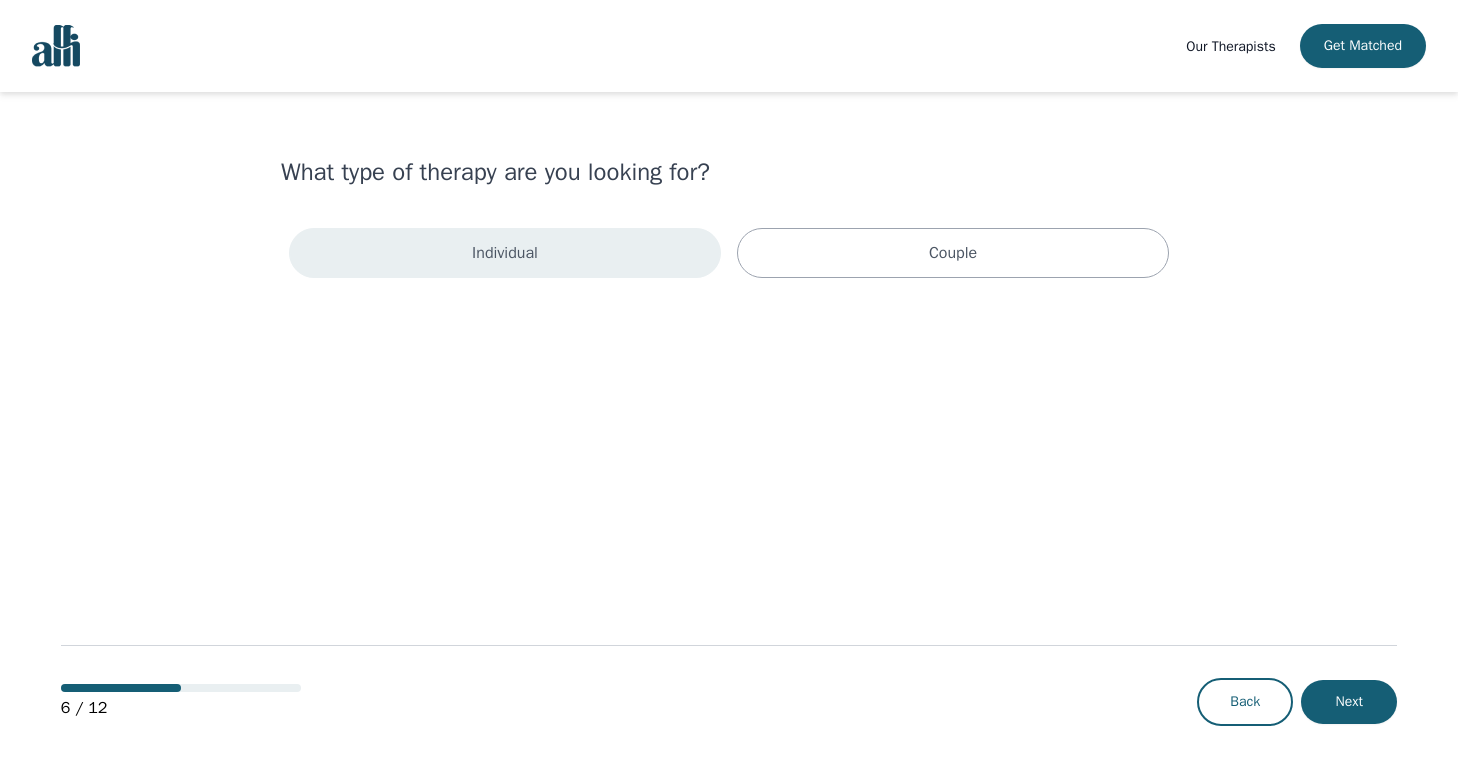 click on "Individual" at bounding box center [505, 253] 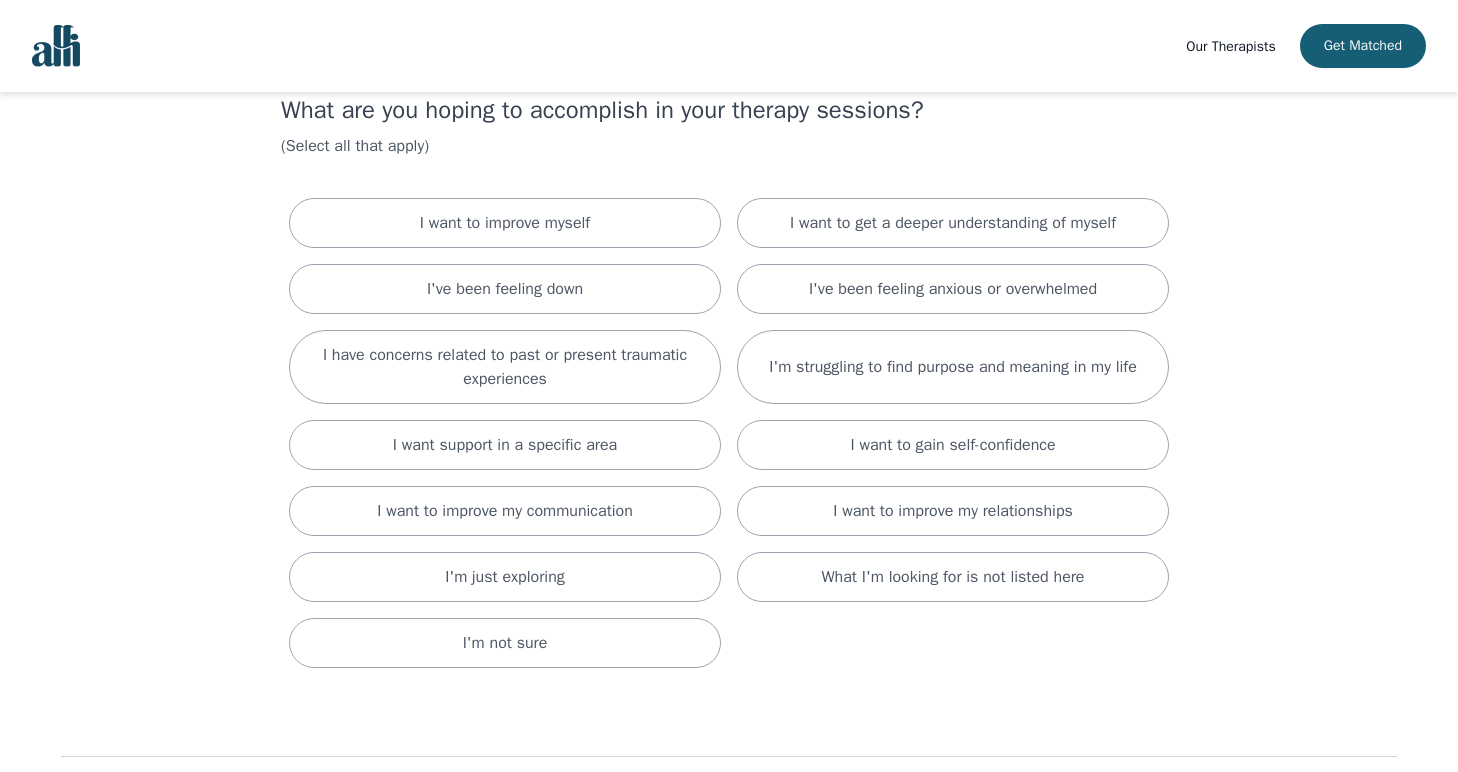 scroll, scrollTop: 64, scrollLeft: 0, axis: vertical 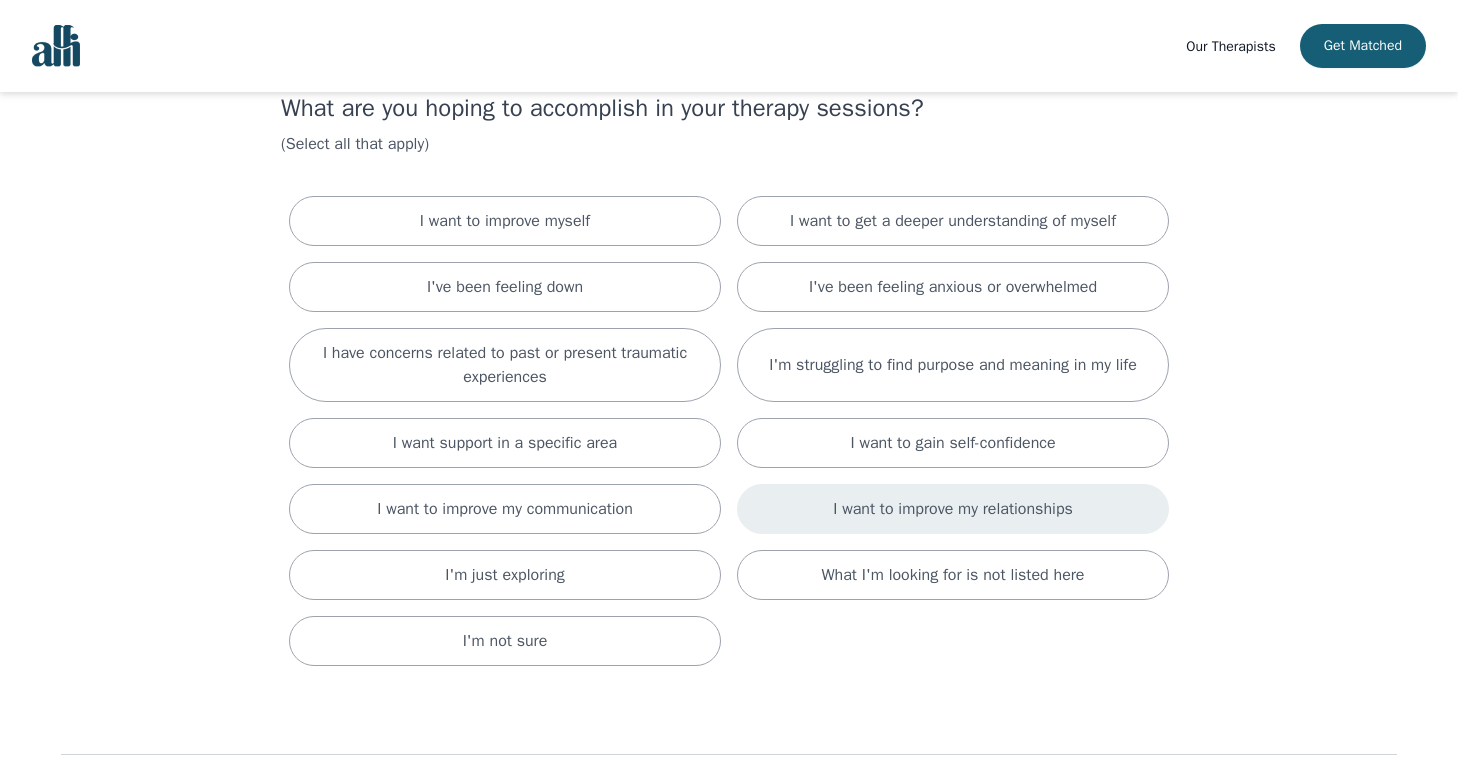 click on "I want to improve my relationships" at bounding box center [953, 509] 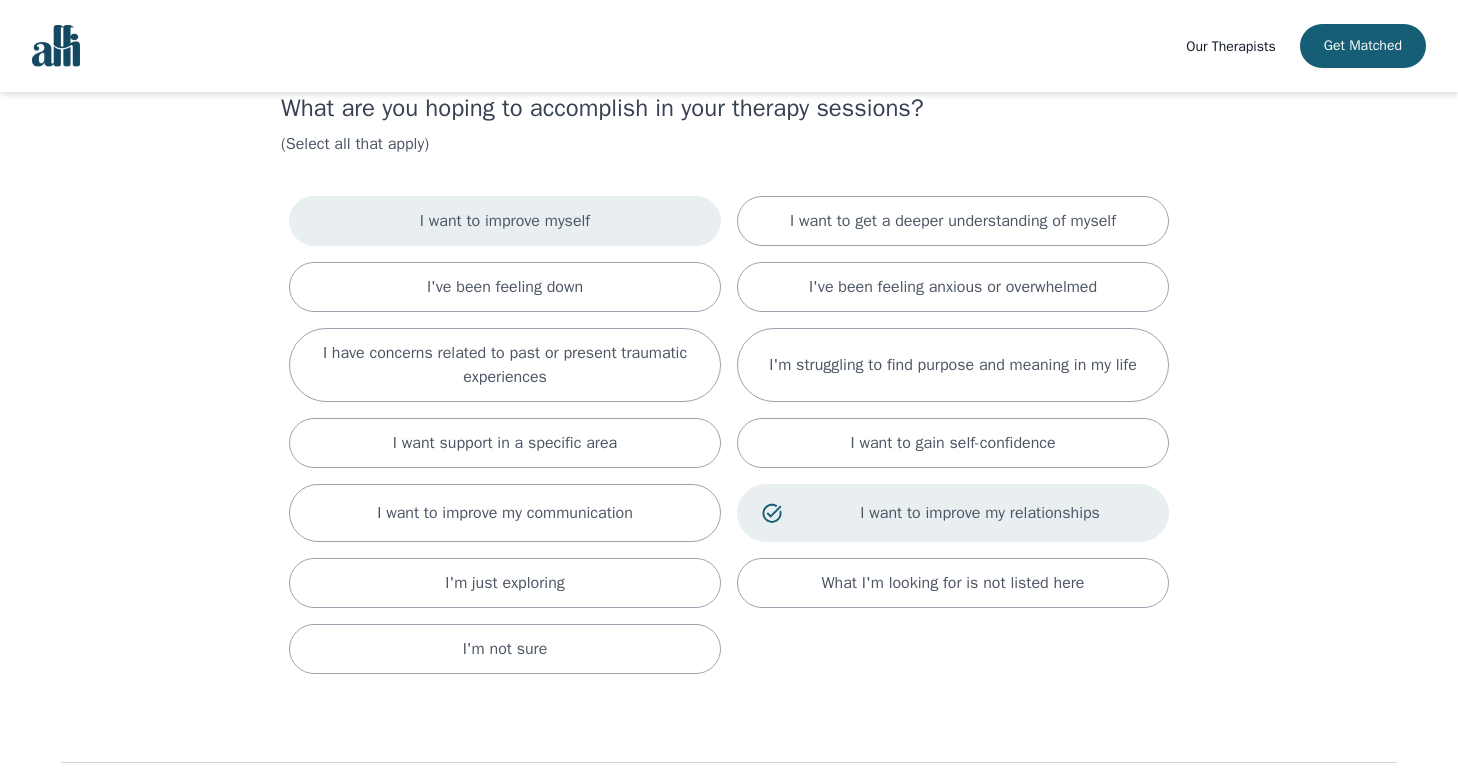 click on "I want to improve myself" at bounding box center (505, 221) 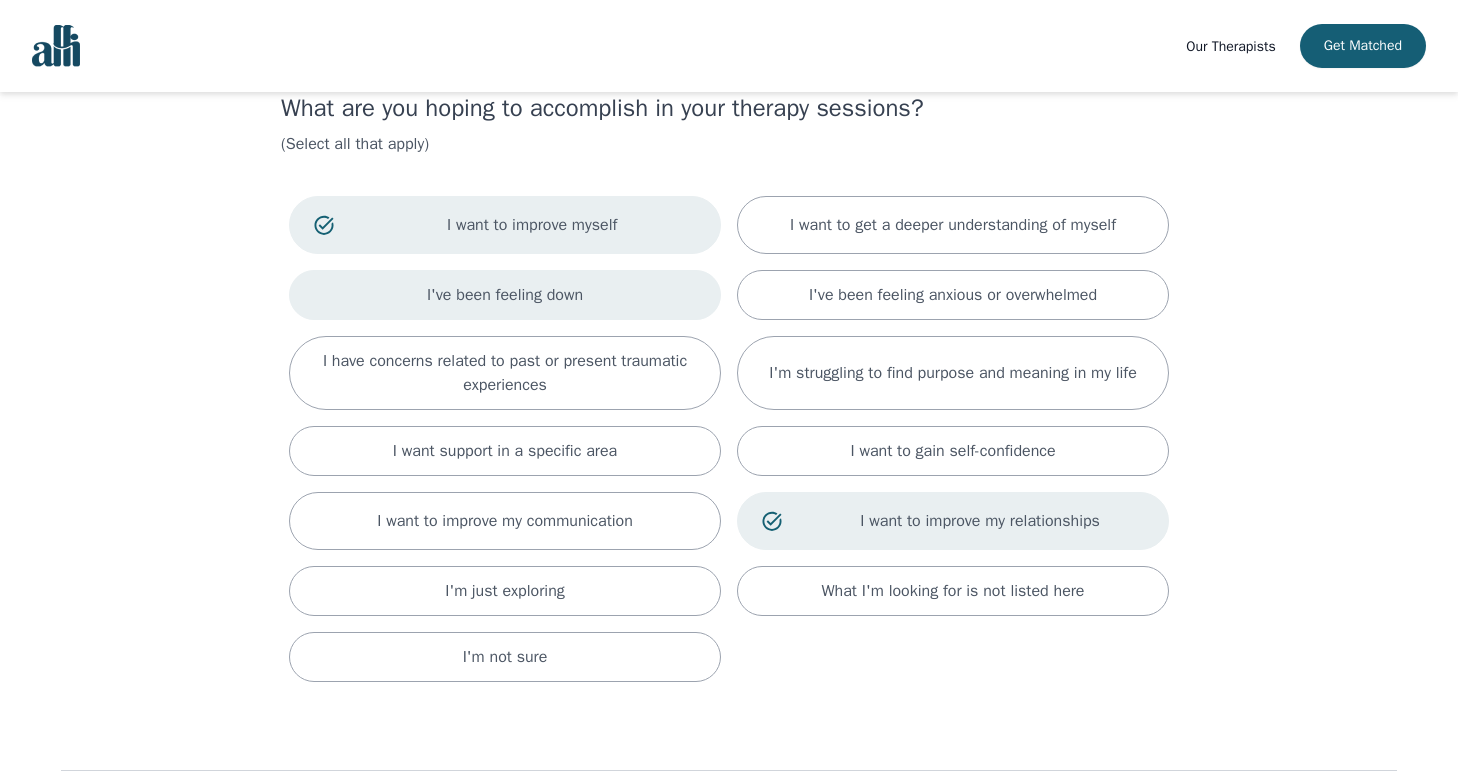click on "I've been feeling down" at bounding box center (505, 295) 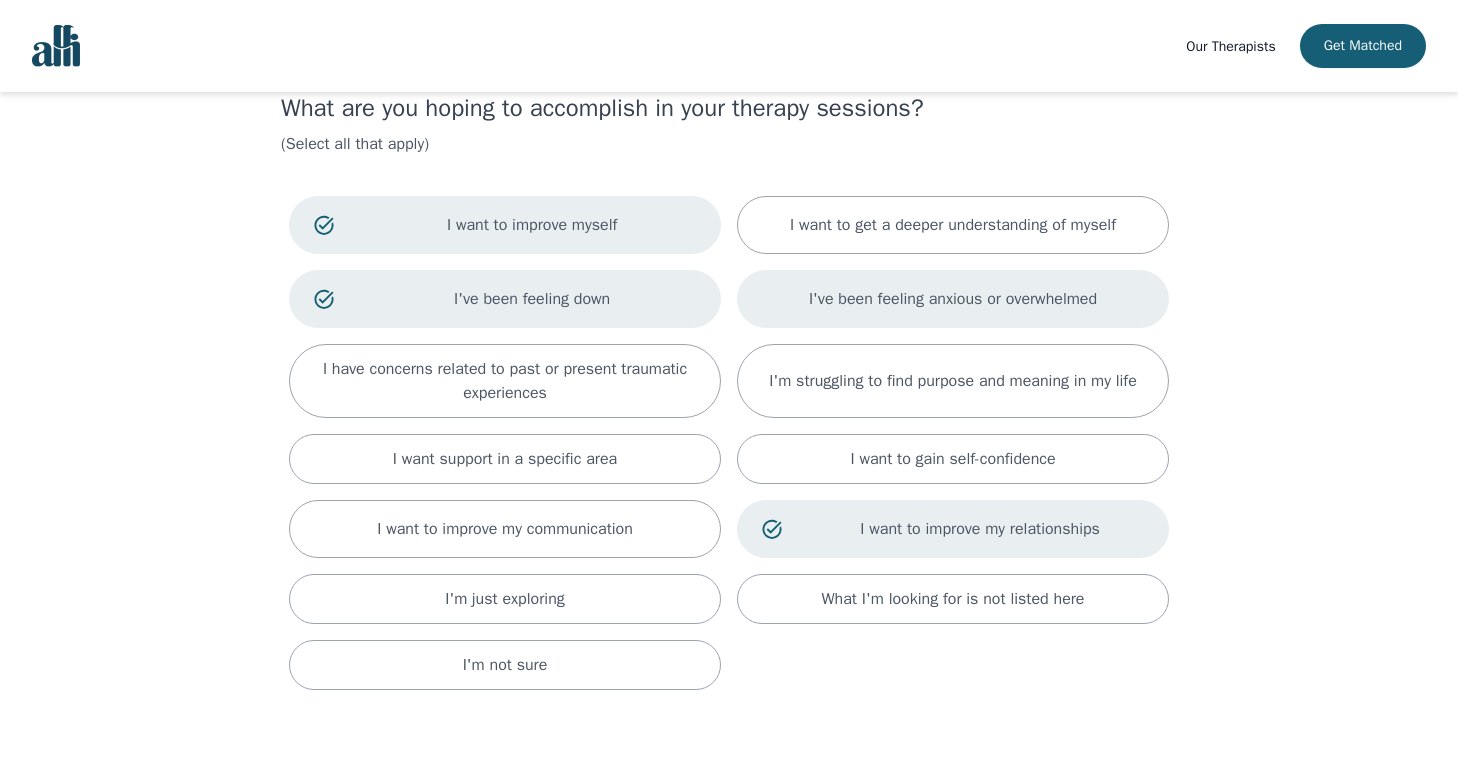 click on "I've been feeling anxious or overwhelmed" at bounding box center (953, 299) 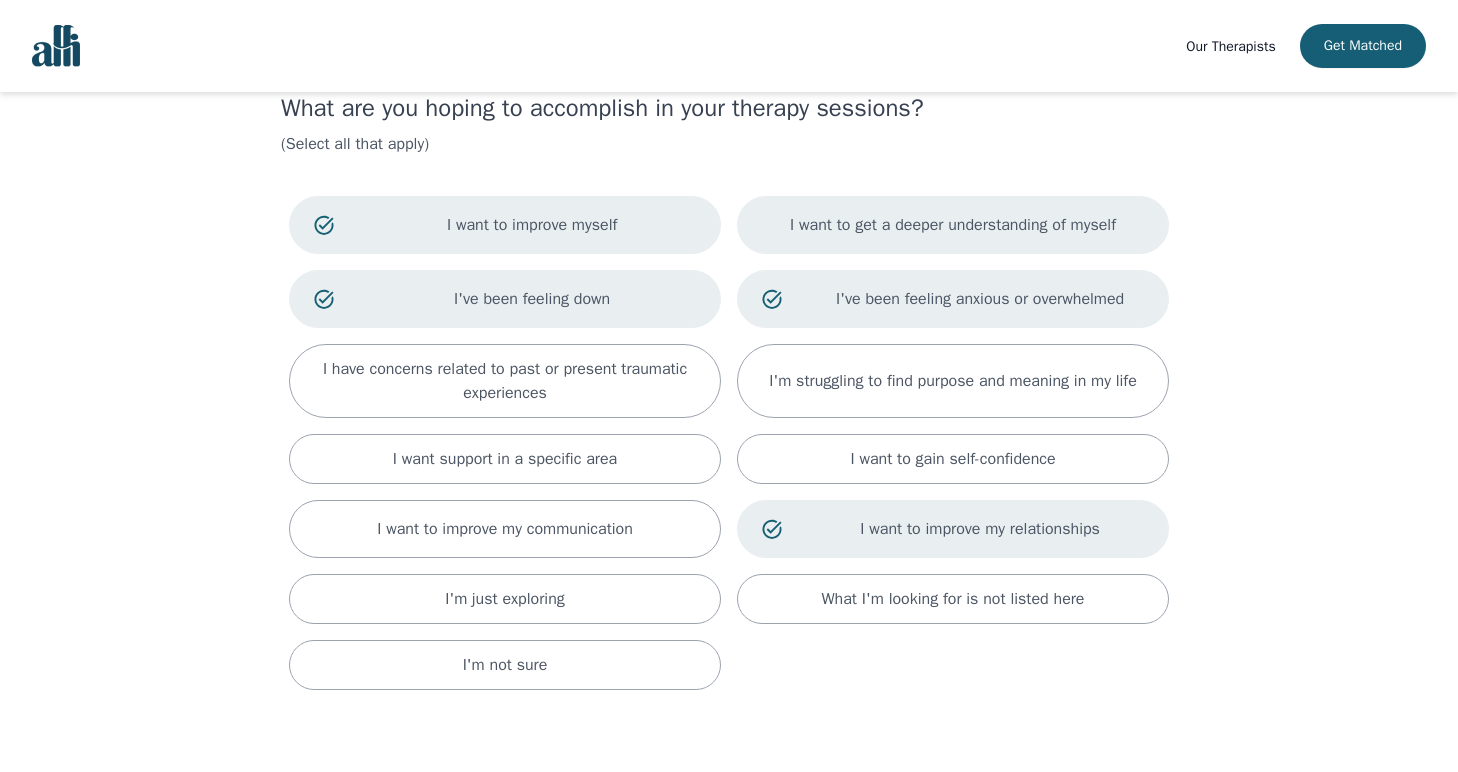click on "I want to get a deeper understanding of myself" at bounding box center (953, 225) 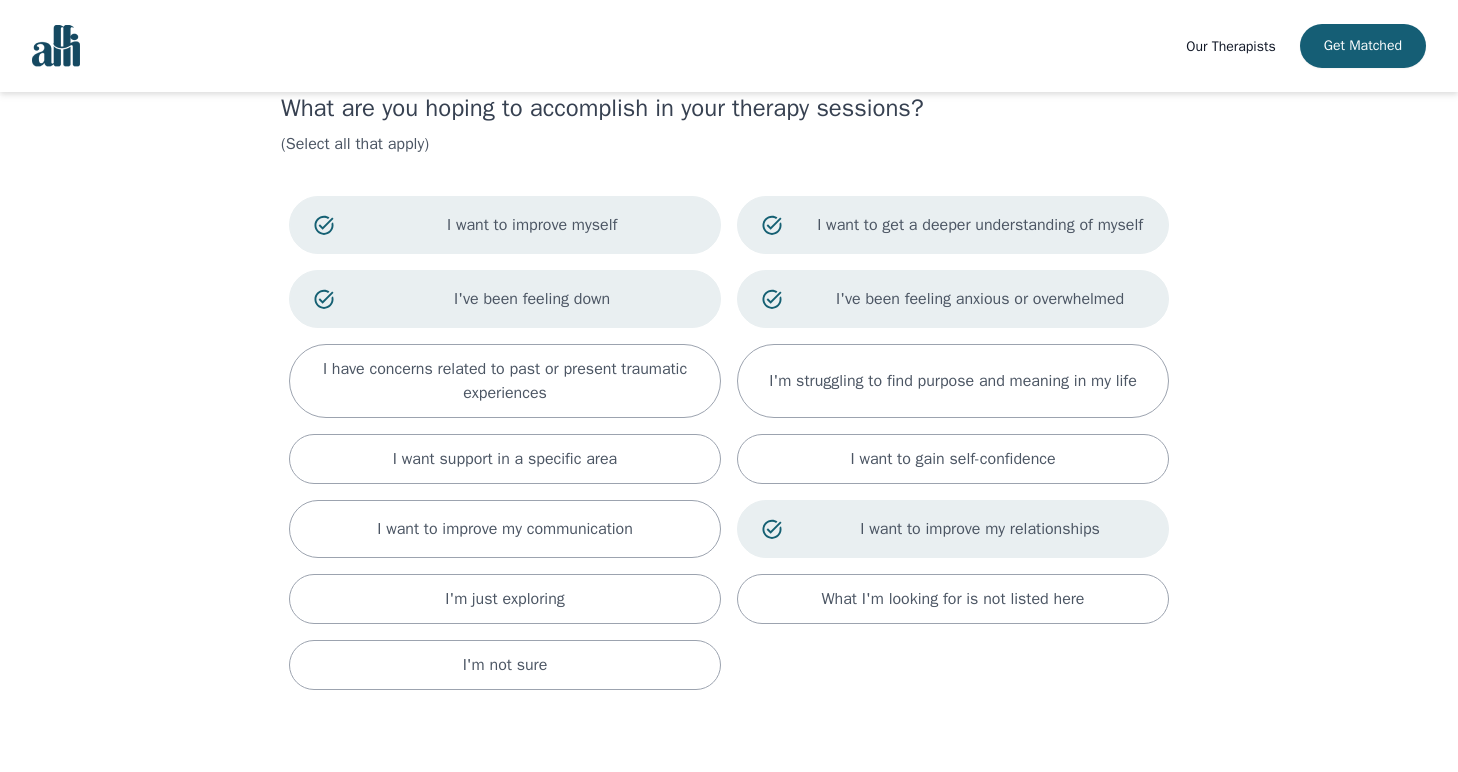 scroll, scrollTop: 223, scrollLeft: 0, axis: vertical 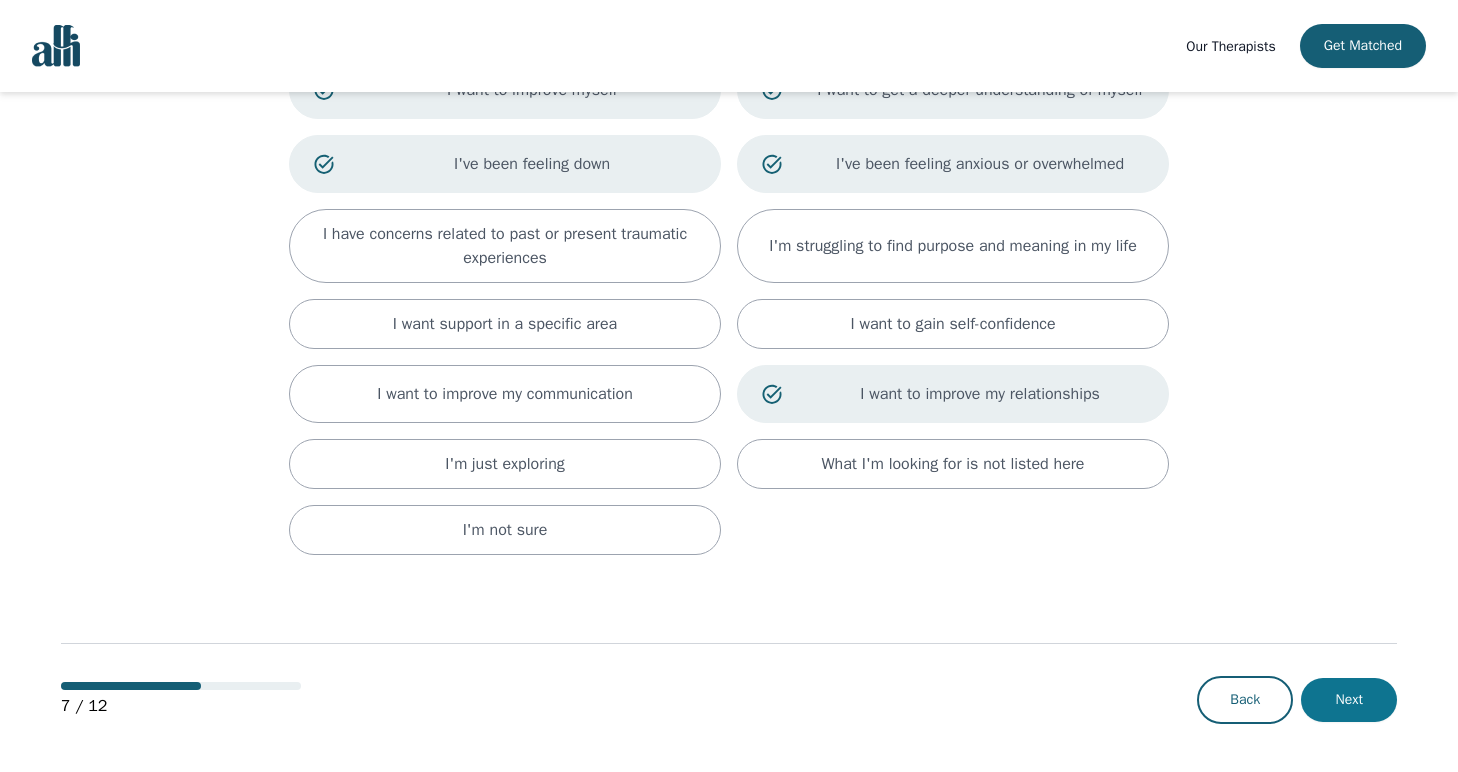 click on "Next" at bounding box center [1349, 700] 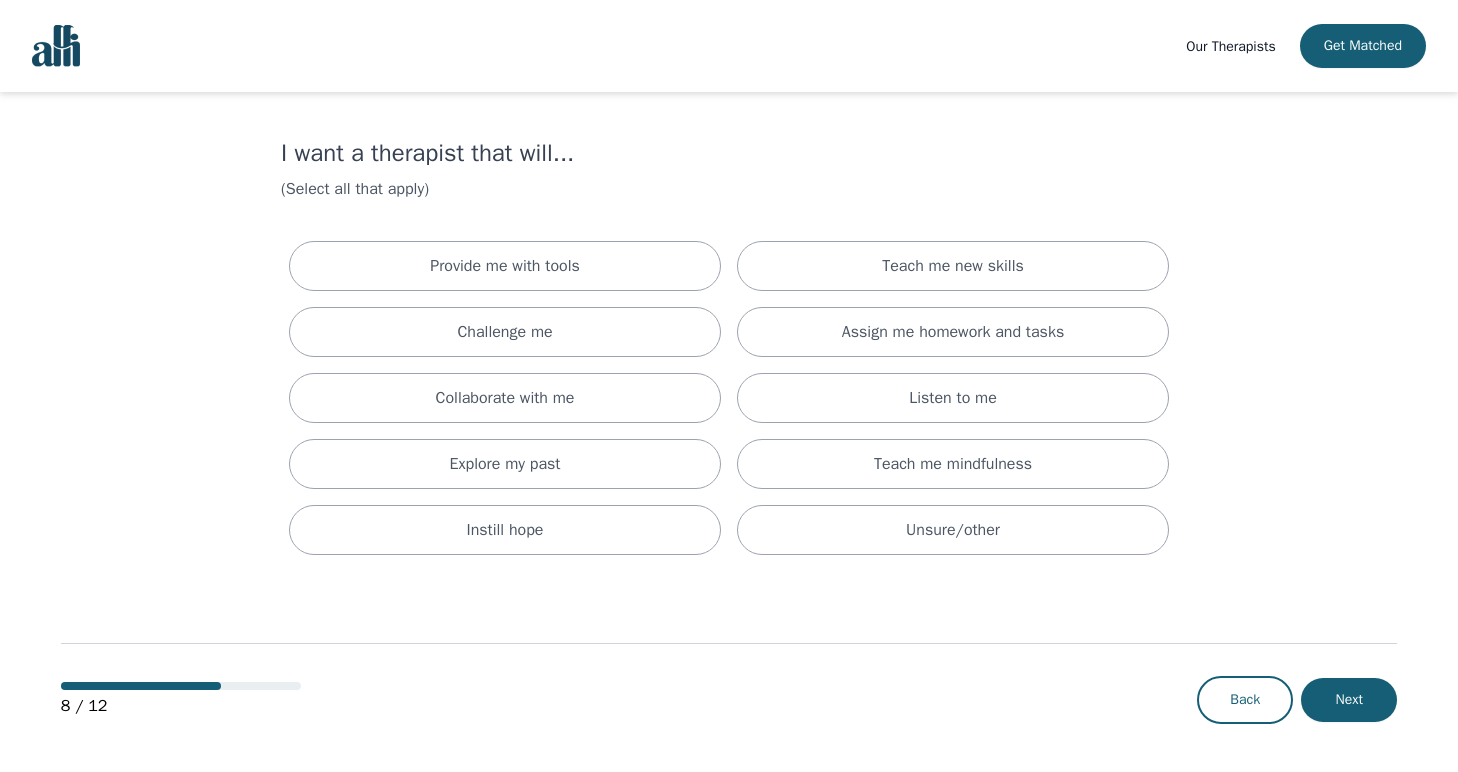 scroll, scrollTop: 0, scrollLeft: 0, axis: both 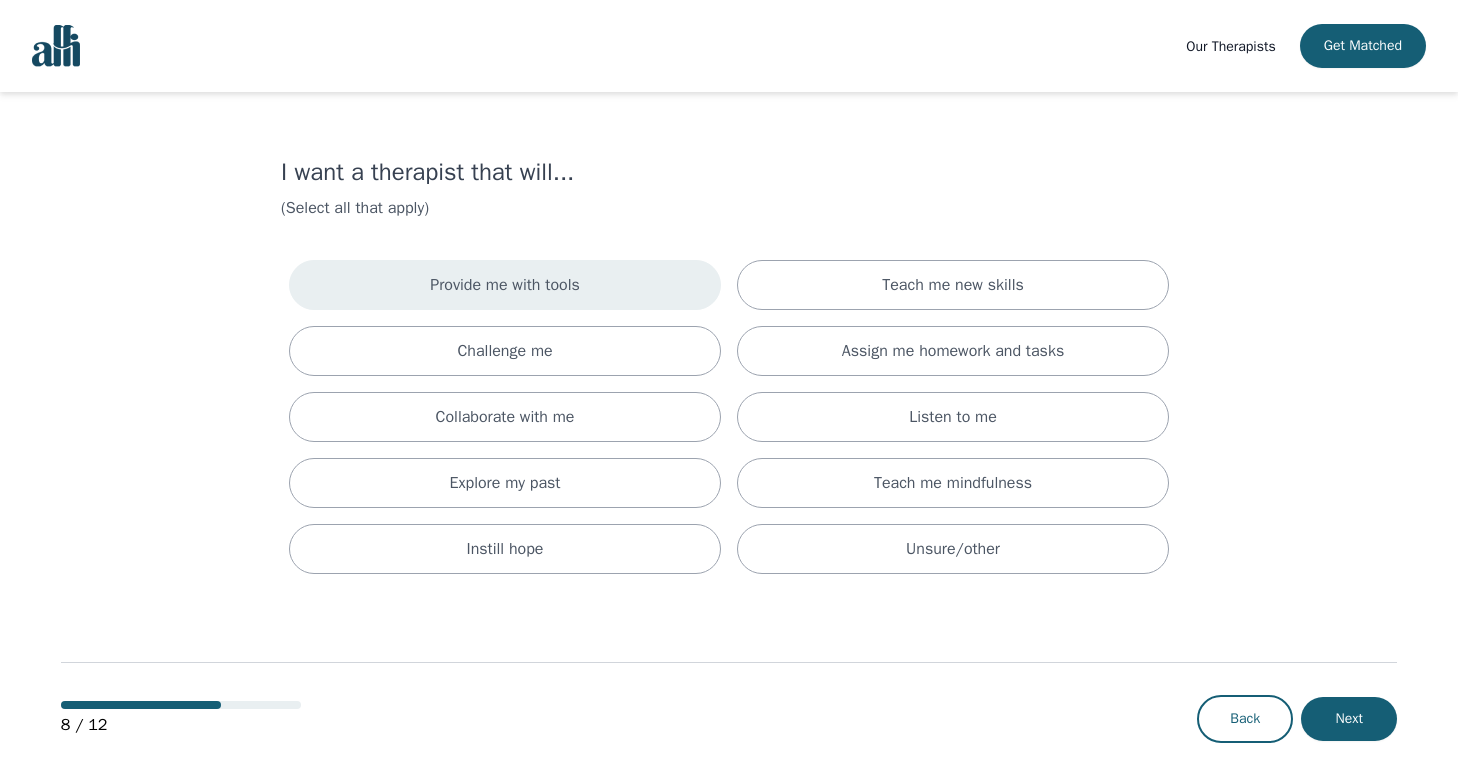 click on "Provide me with tools" at bounding box center (505, 285) 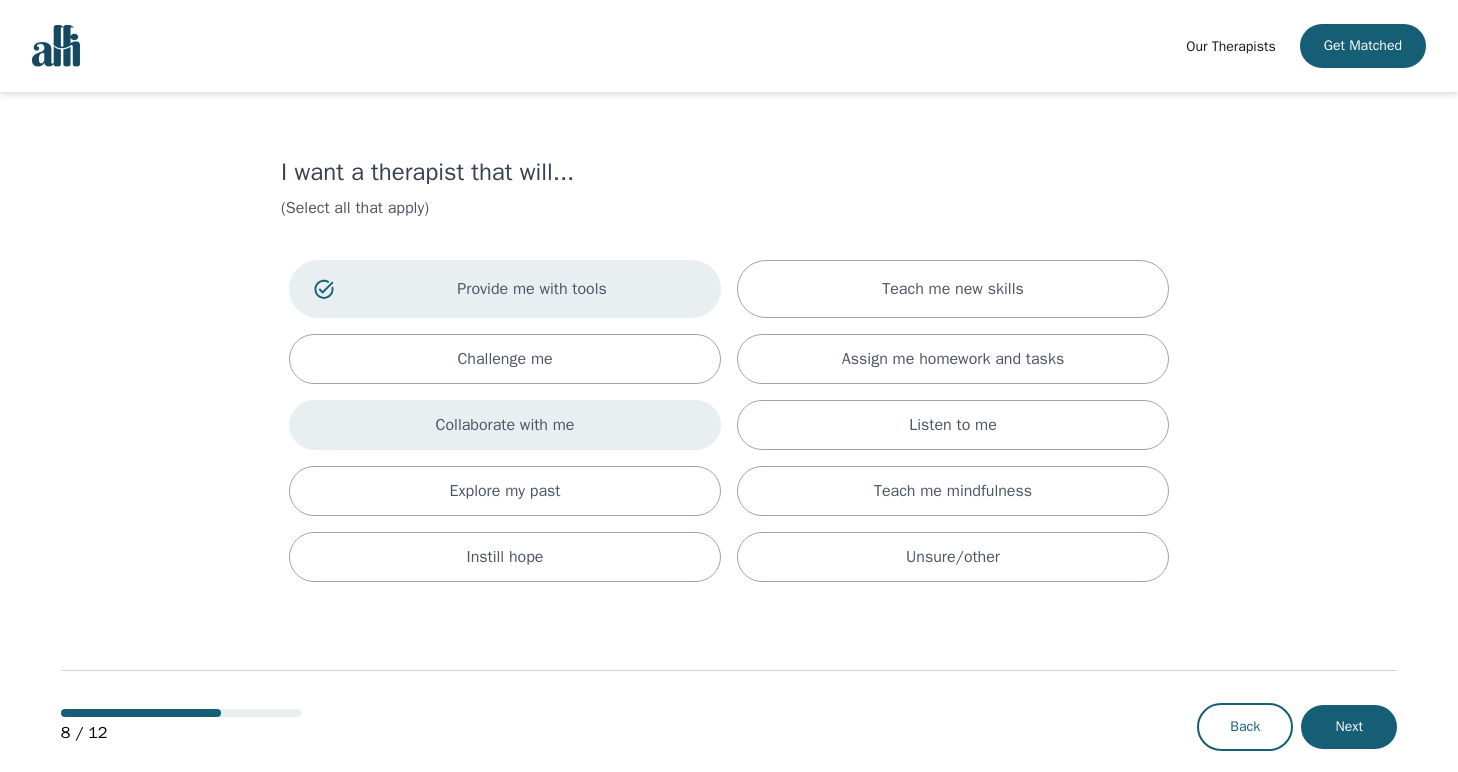 click on "Collaborate with me" at bounding box center [505, 425] 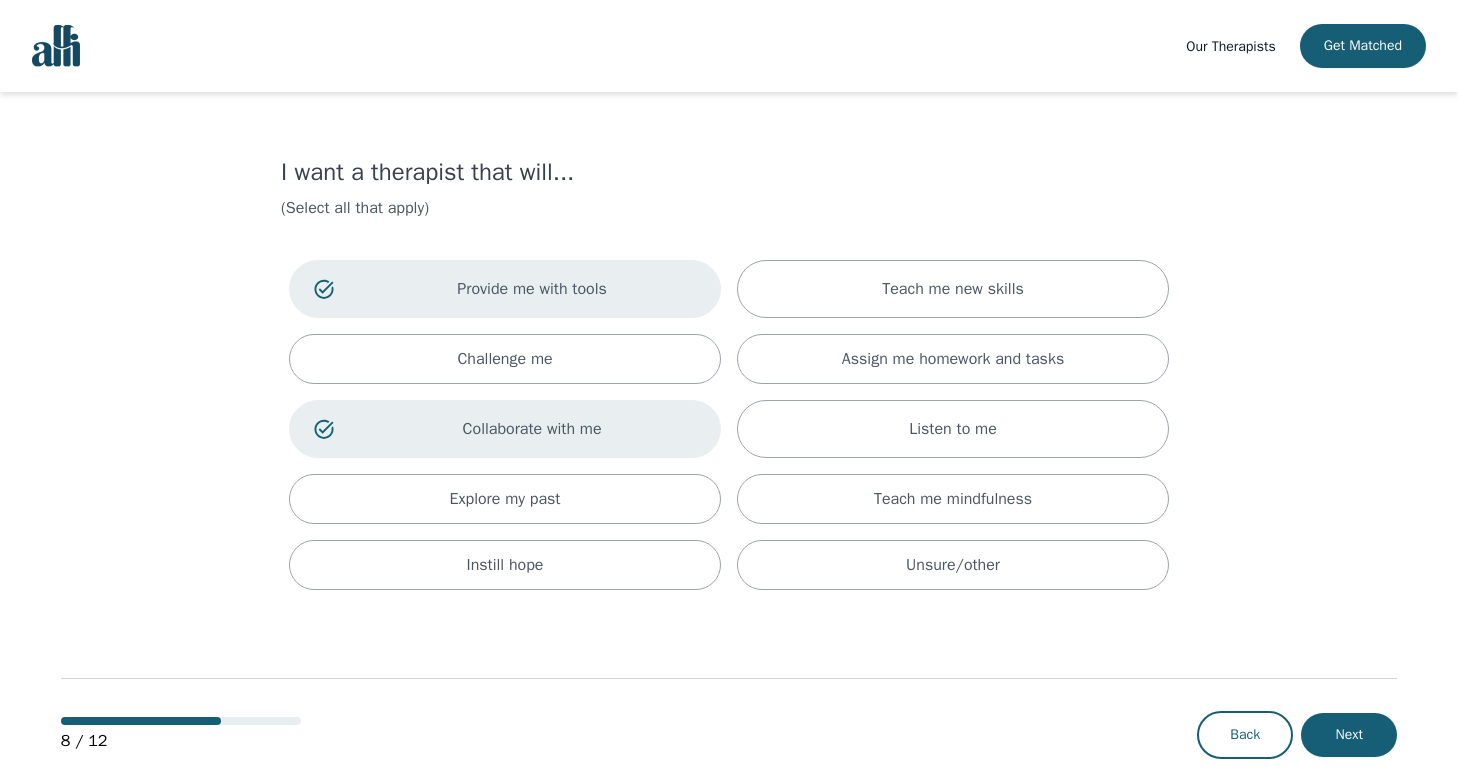 click on "Provide me with tools Teach me new skills Challenge me Assign me homework and tasks Collaborate with me Listen to me Explore my past Teach me mindfulness Instill hope Unsure/other" at bounding box center [729, 425] 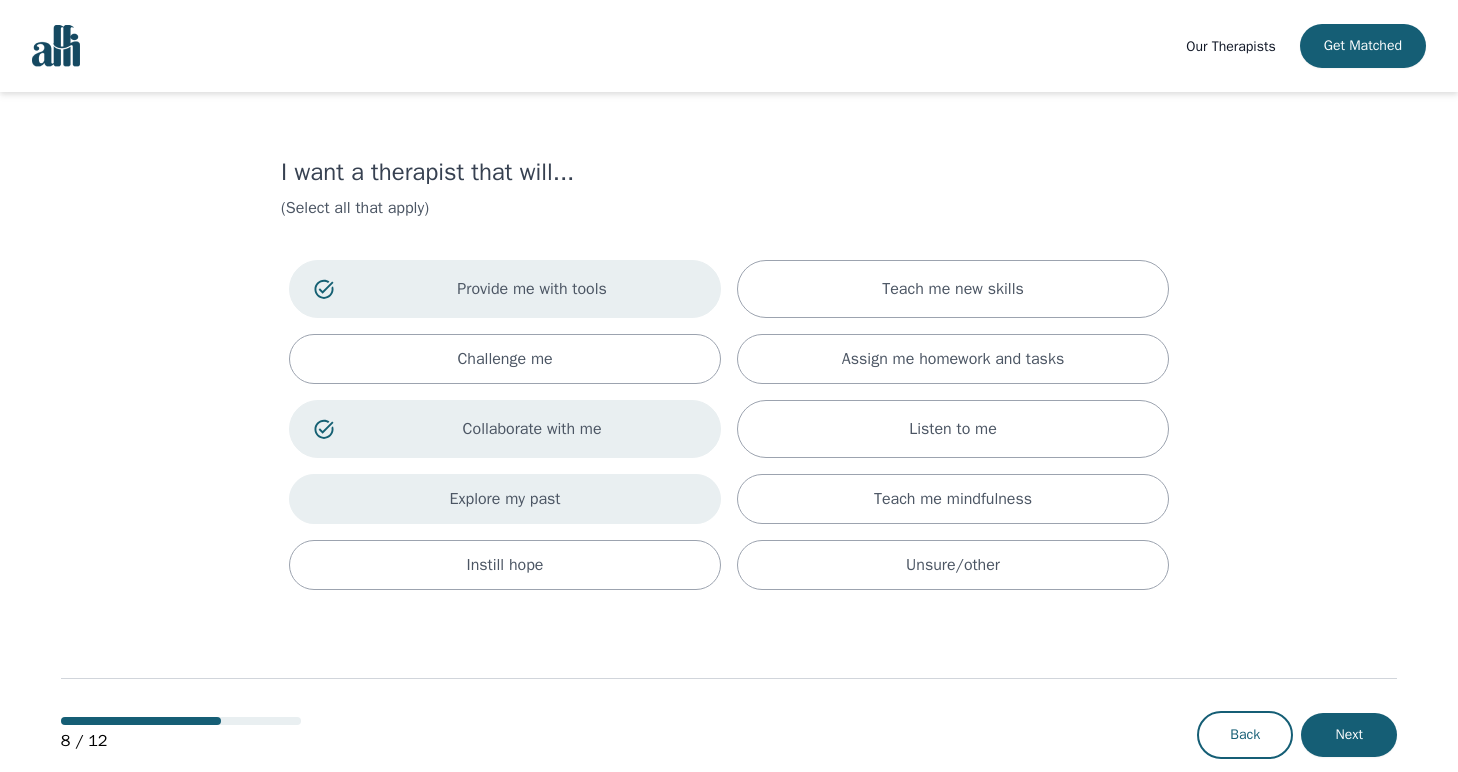 click on "Explore my past" at bounding box center (505, 499) 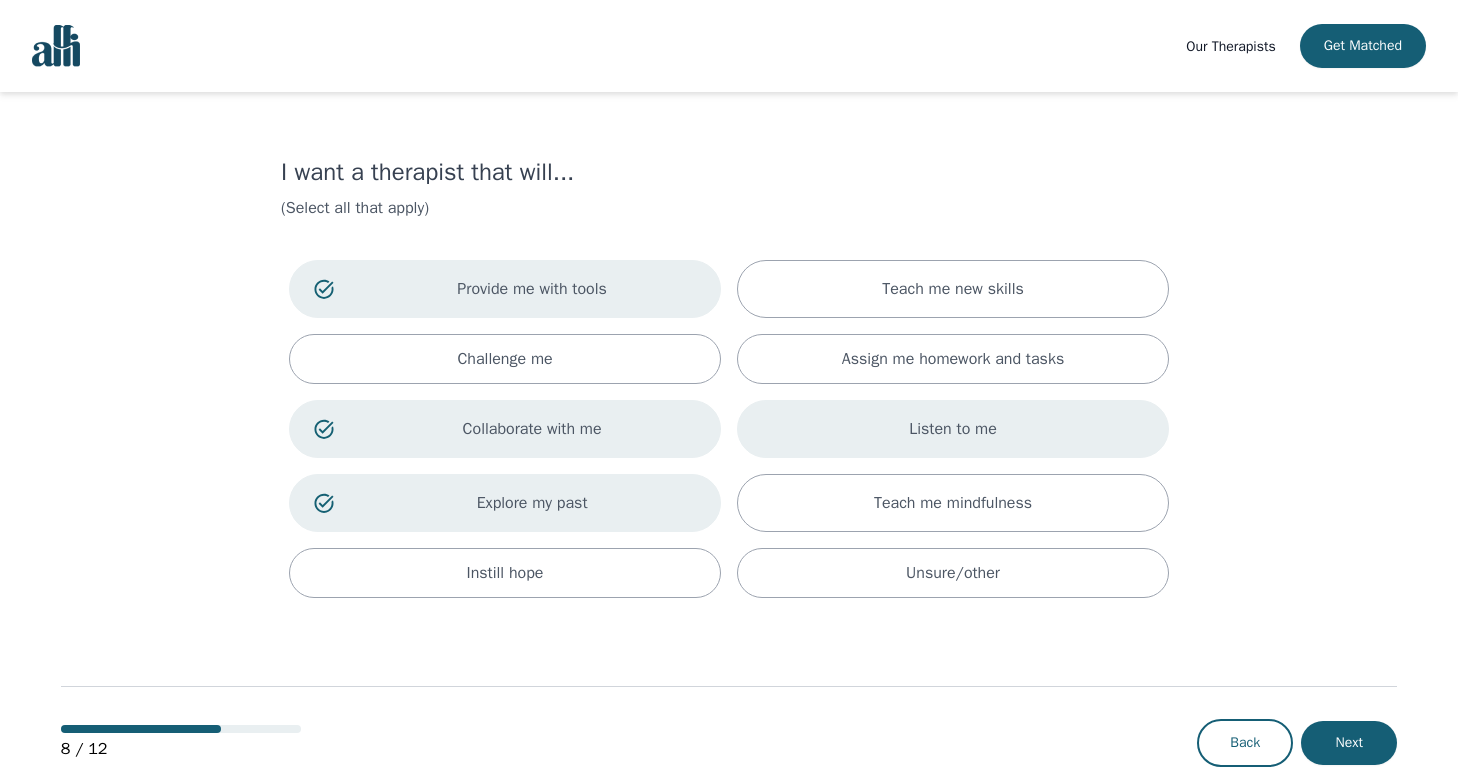 click on "Listen to me" at bounding box center [953, 429] 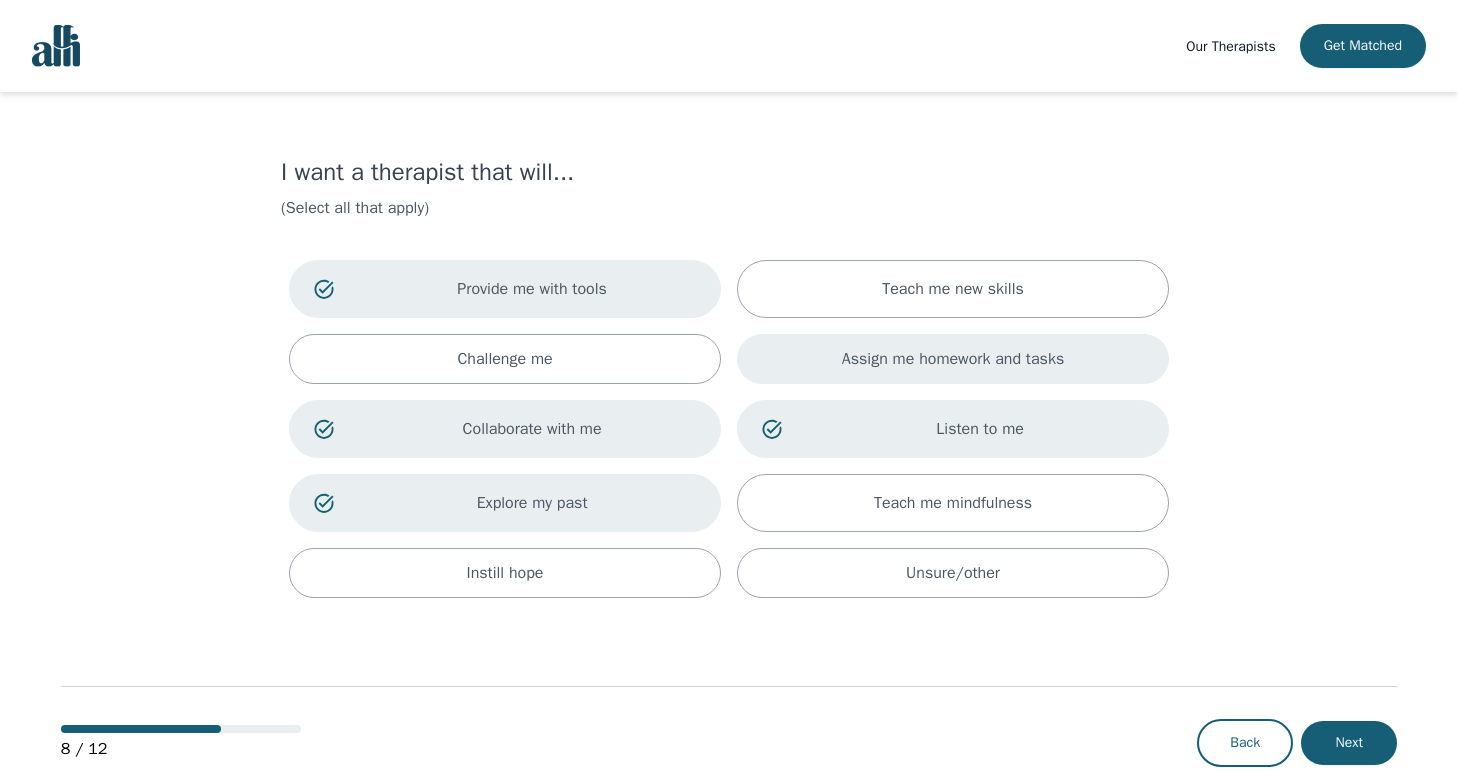 click on "Assign me homework and tasks" at bounding box center [953, 359] 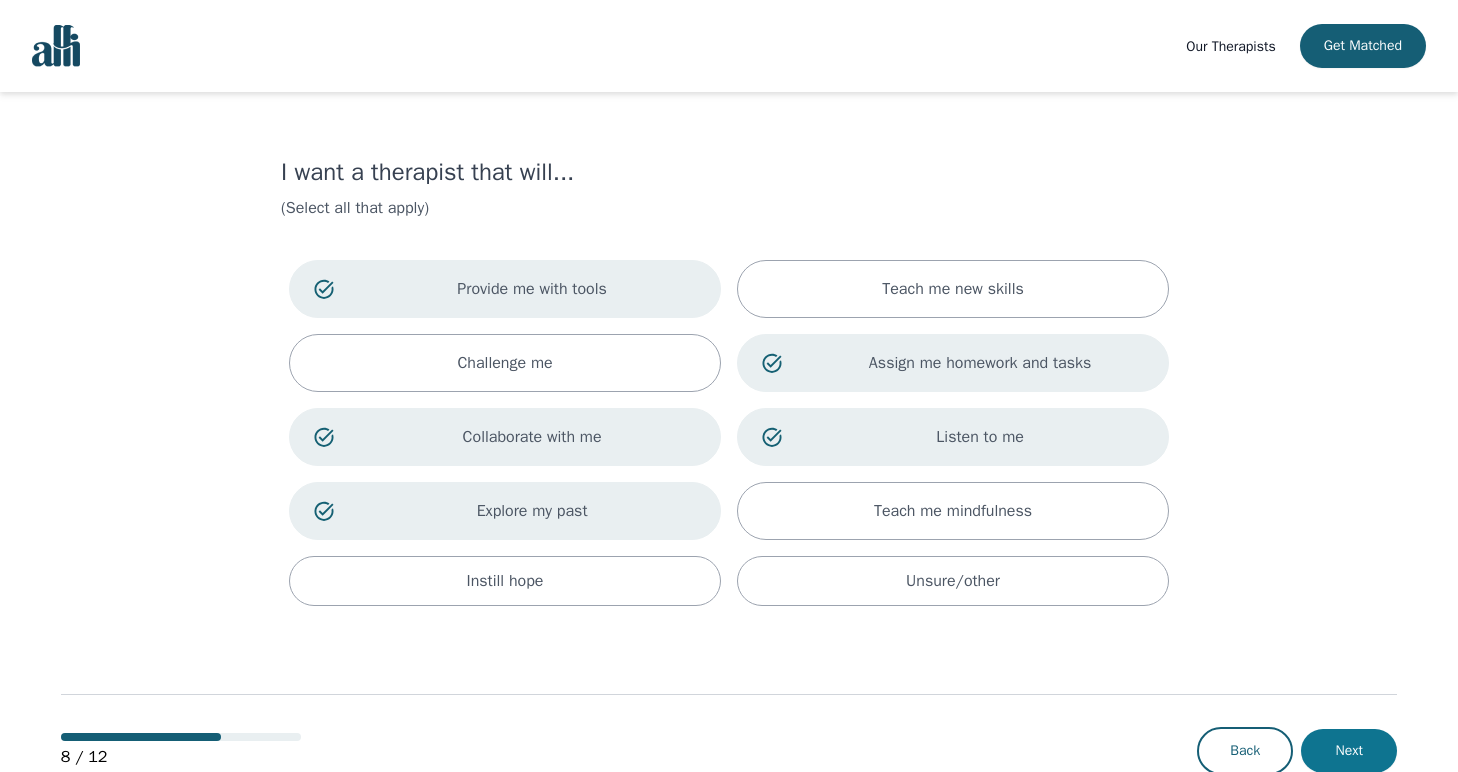 click on "Next" at bounding box center [1349, 751] 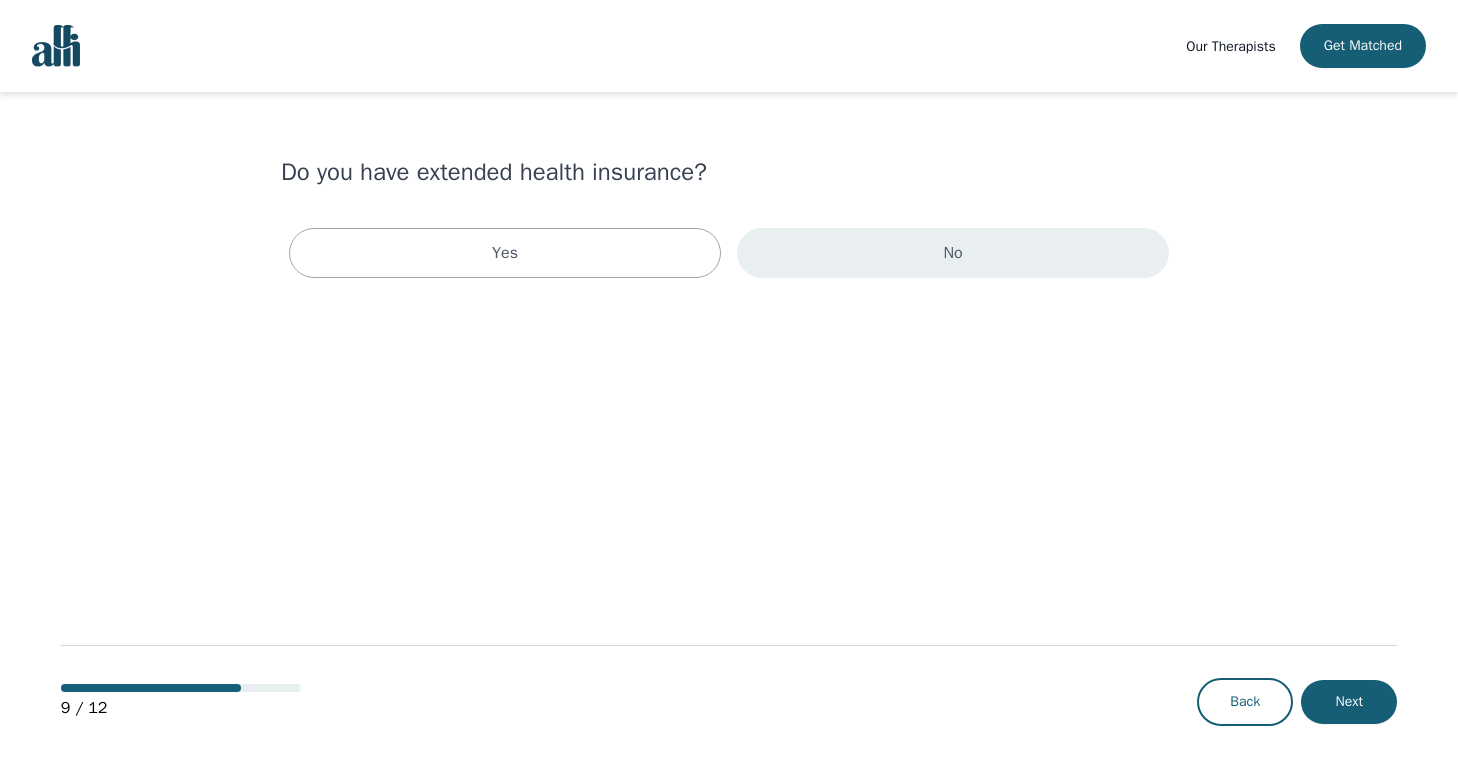 click on "No" at bounding box center [953, 253] 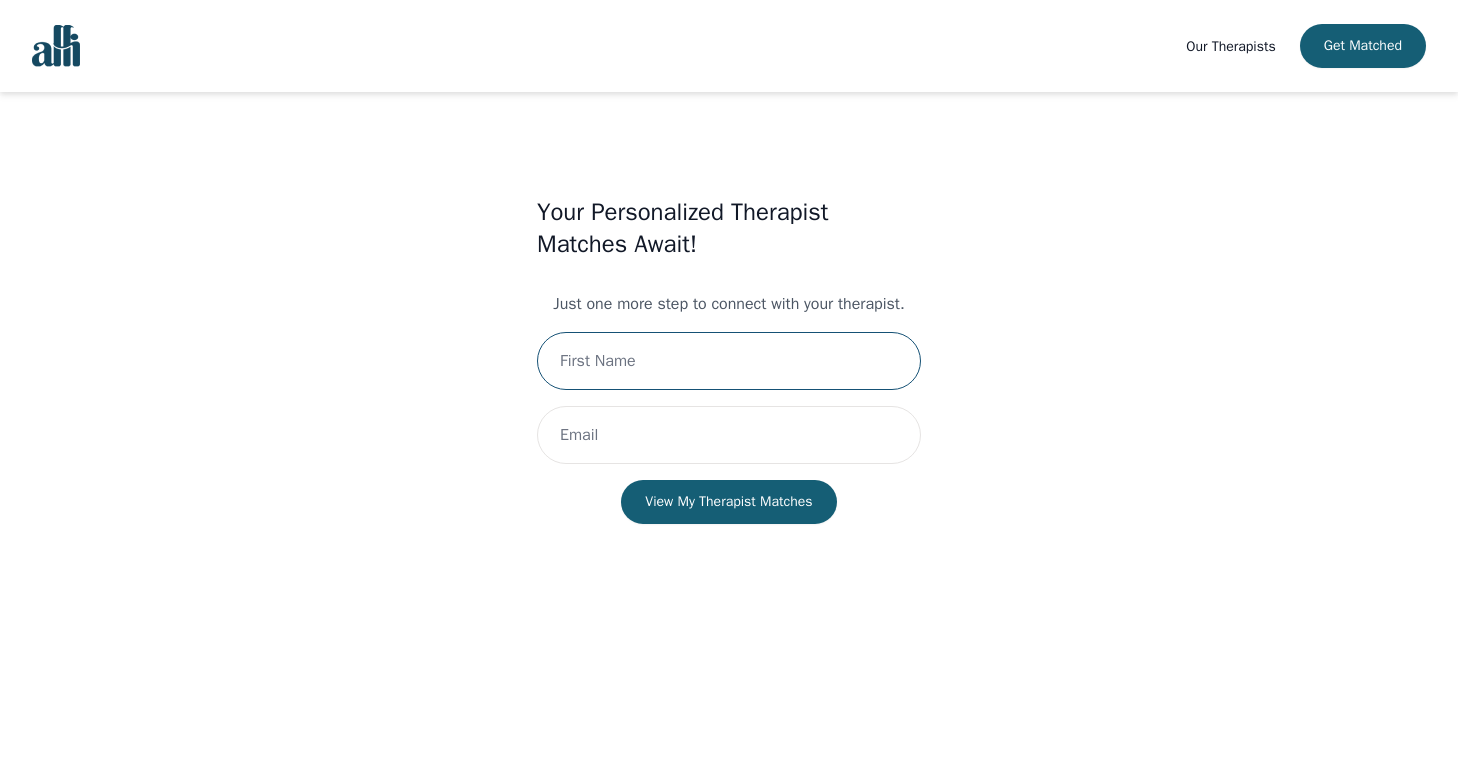 click at bounding box center (729, 361) 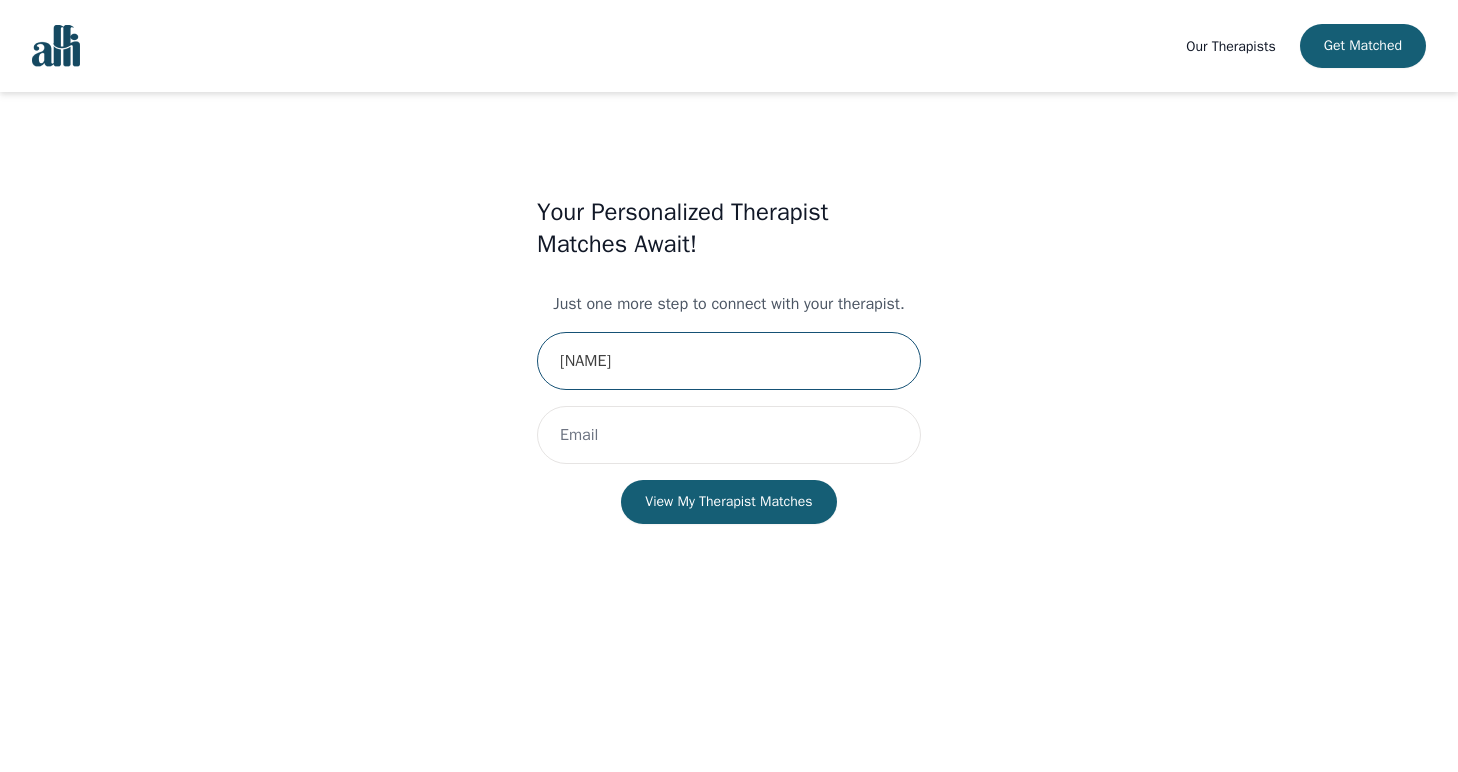 type on "[NAME]" 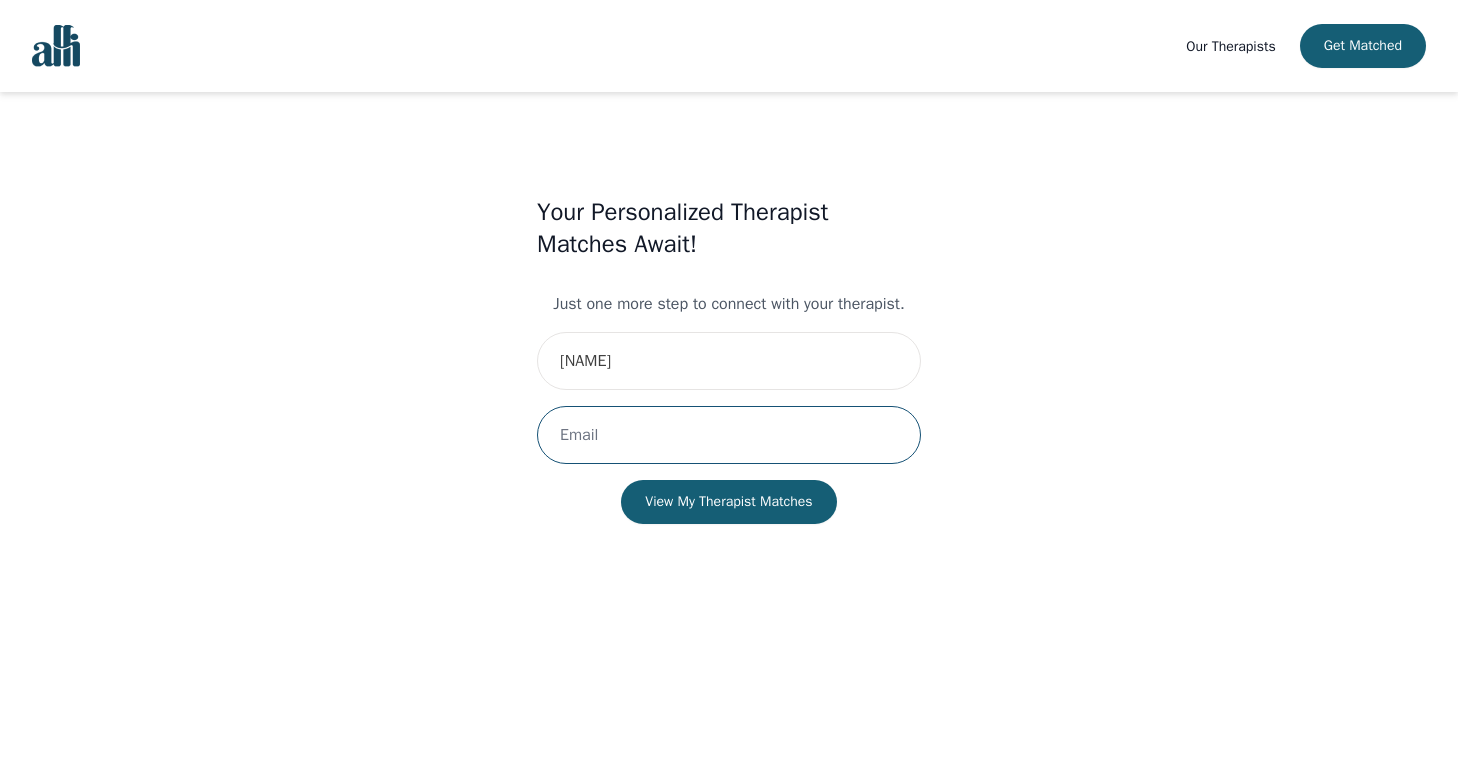 click at bounding box center [729, 435] 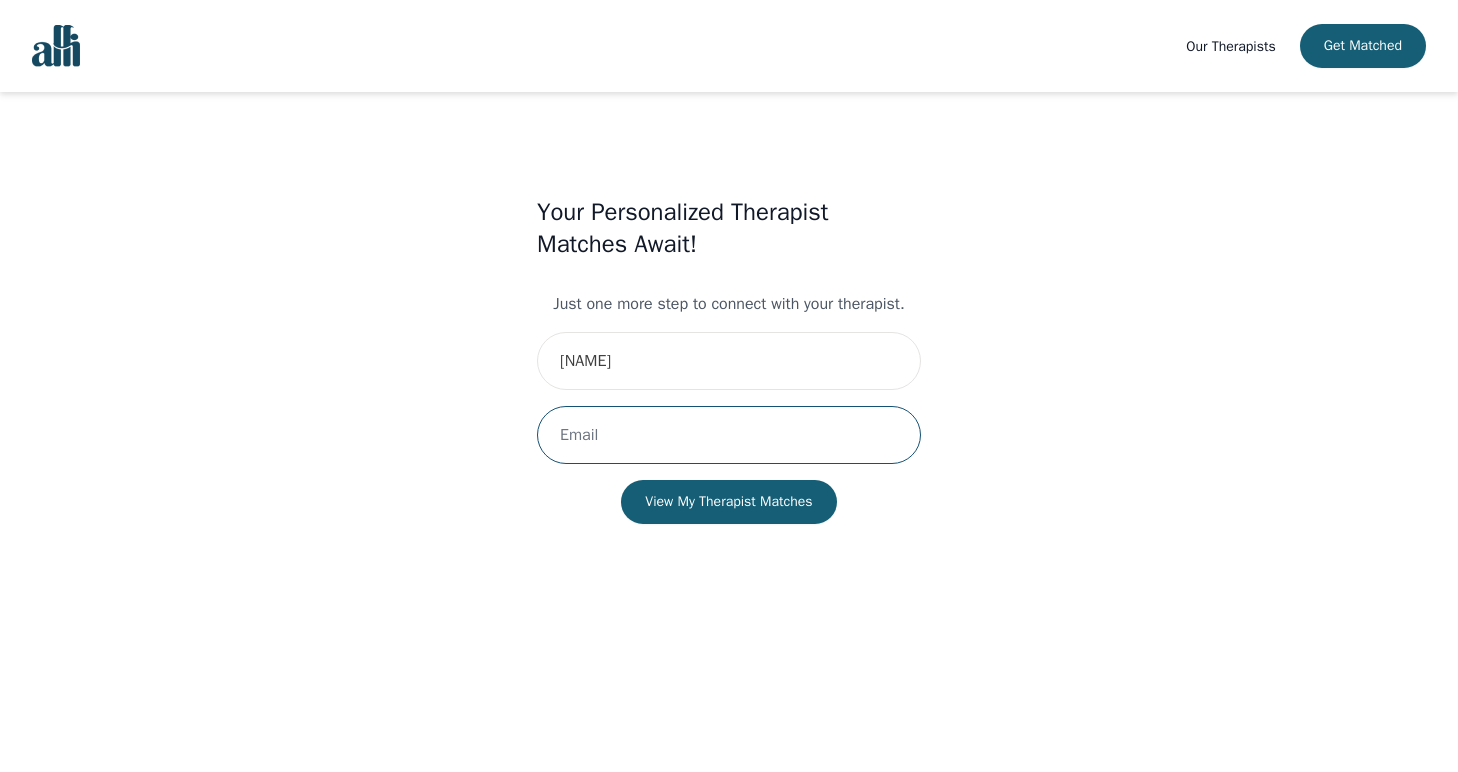 type on "[EMAIL]" 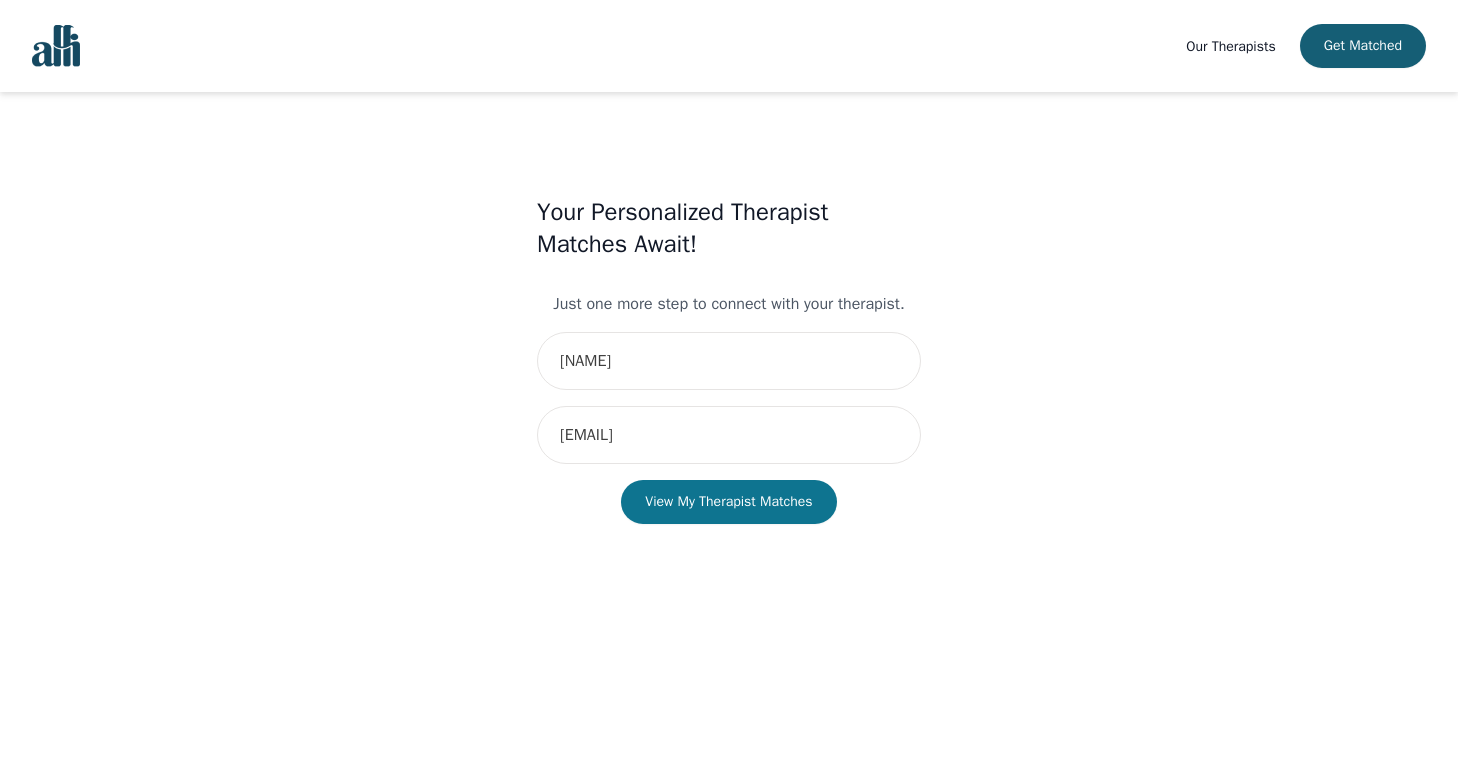 click on "View My Therapist Matches" at bounding box center [728, 502] 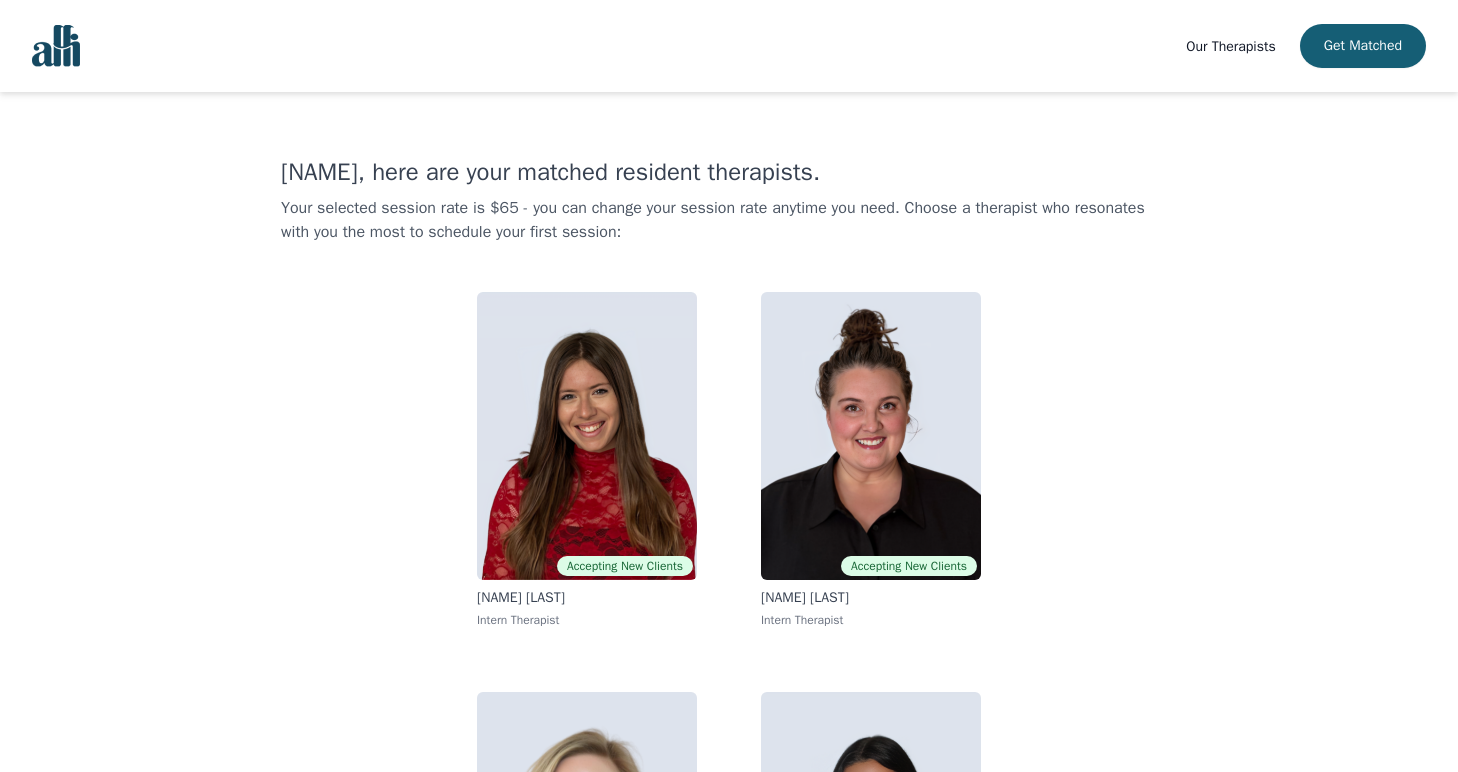 scroll, scrollTop: 272, scrollLeft: 0, axis: vertical 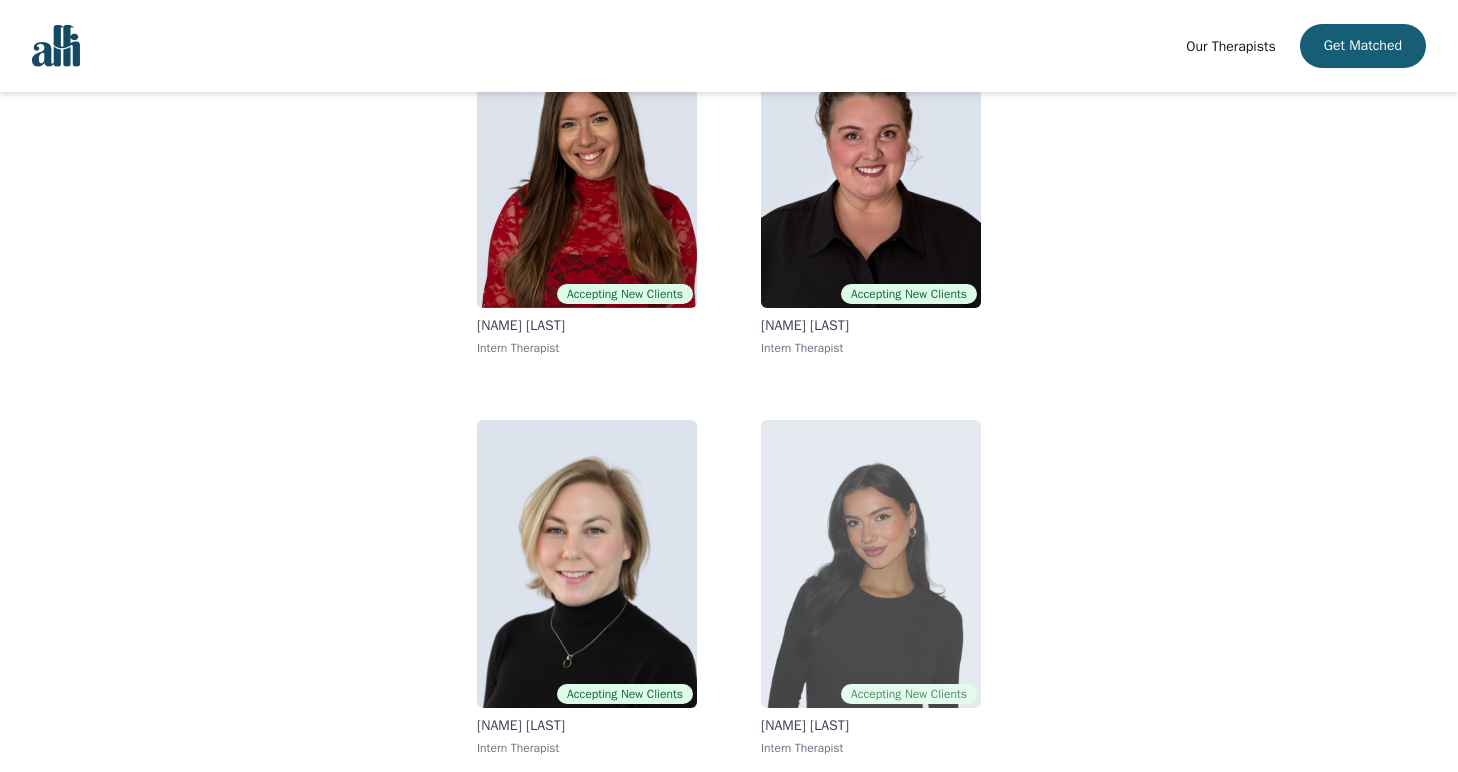 click at bounding box center (871, 564) 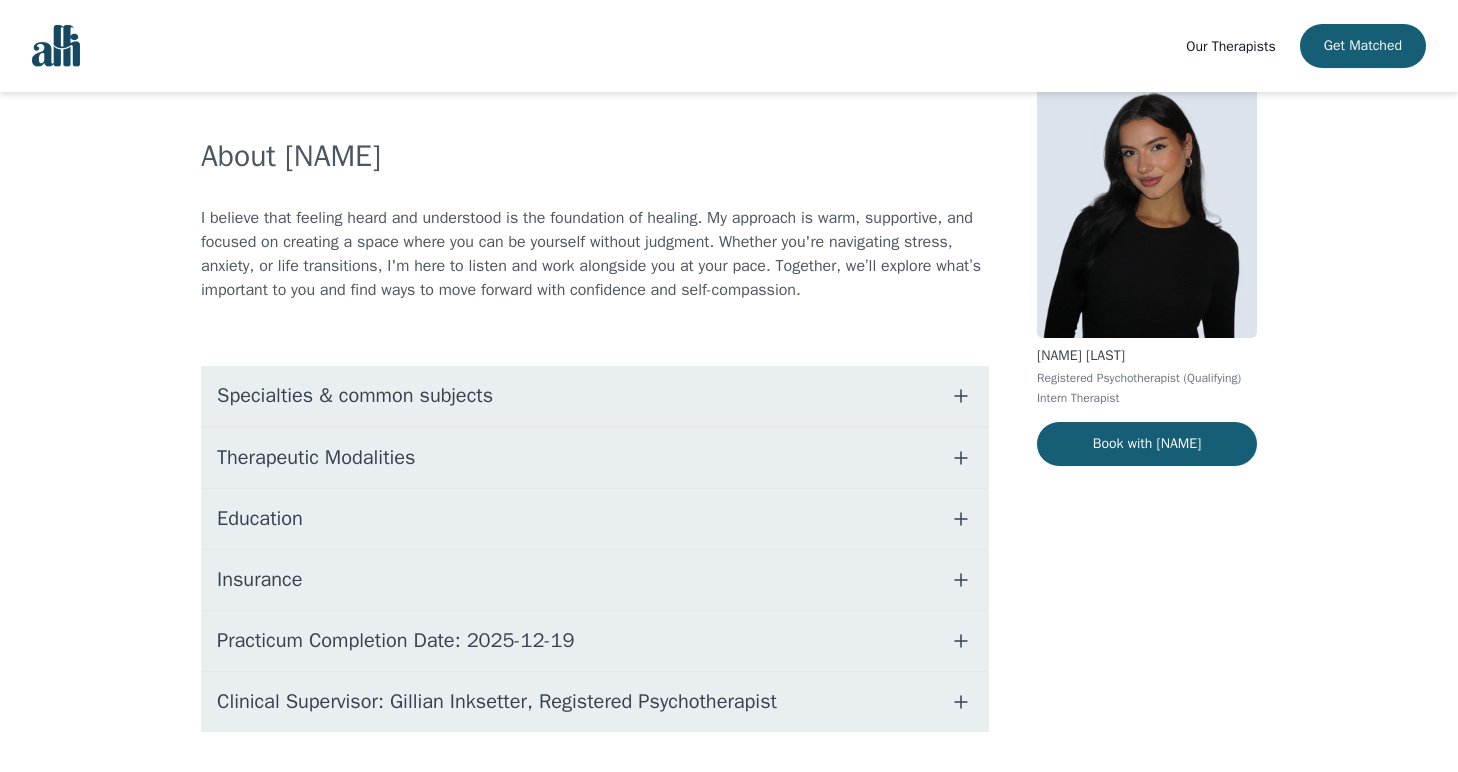 scroll, scrollTop: 102, scrollLeft: 0, axis: vertical 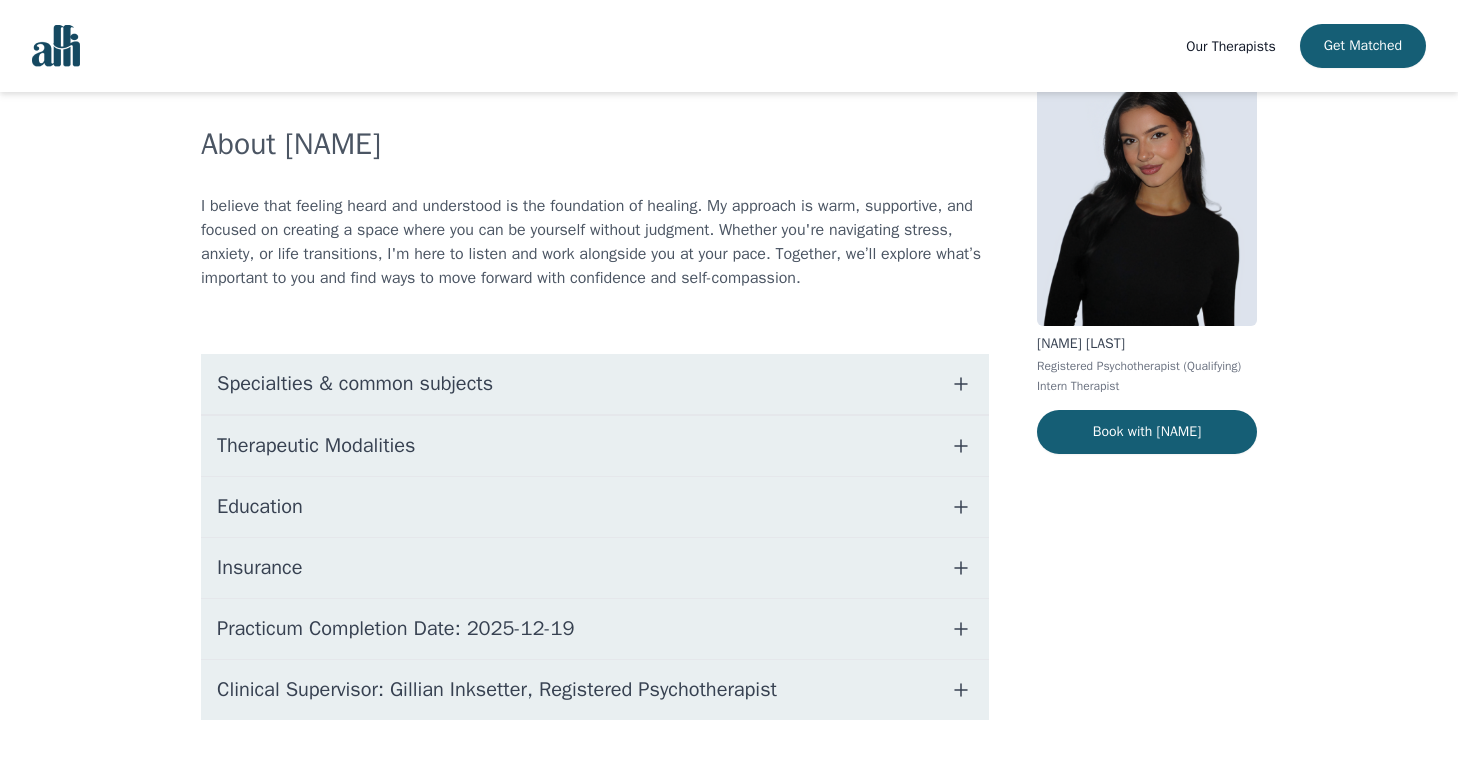 click on "Specialties & common subjects" at bounding box center (595, 384) 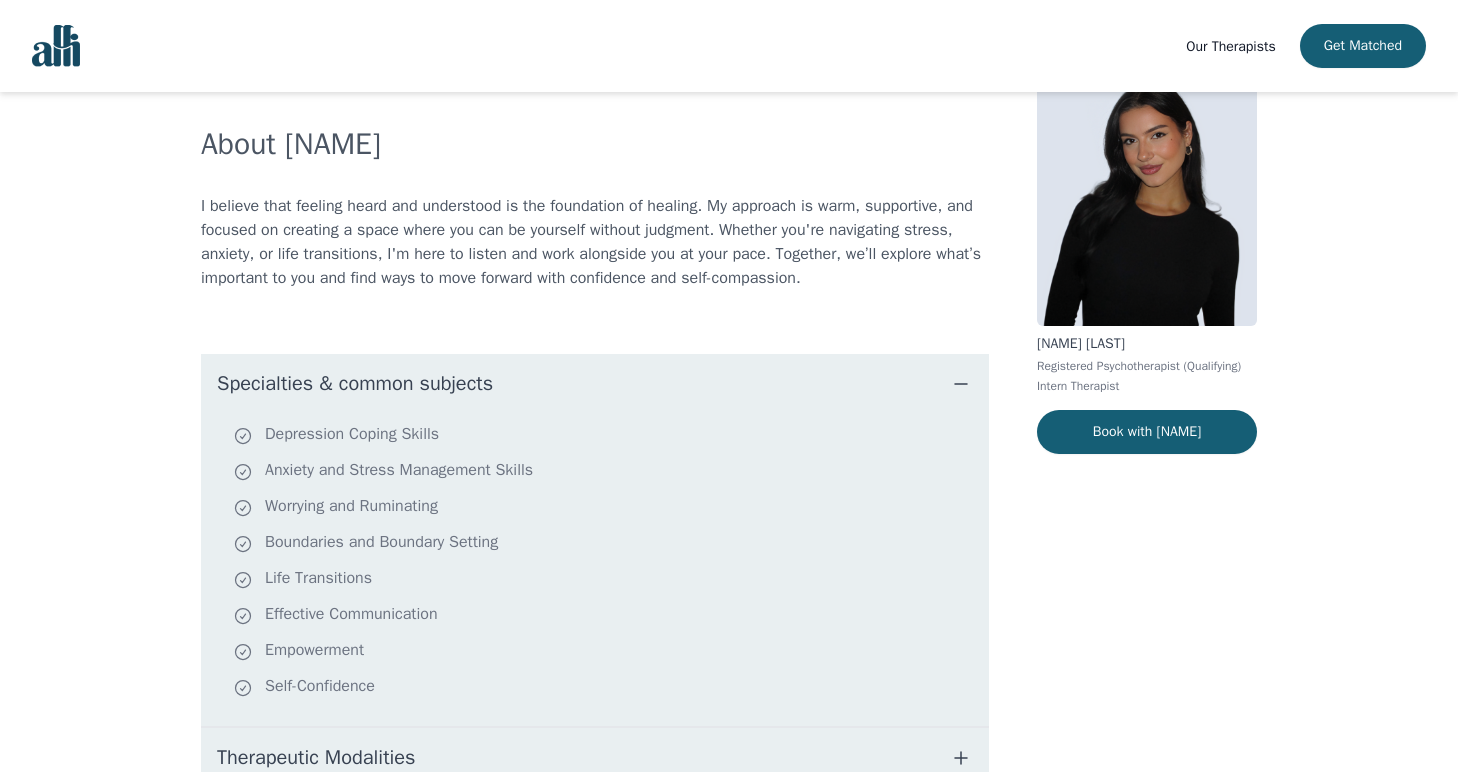 click on "Specialties & common subjects" at bounding box center [595, 384] 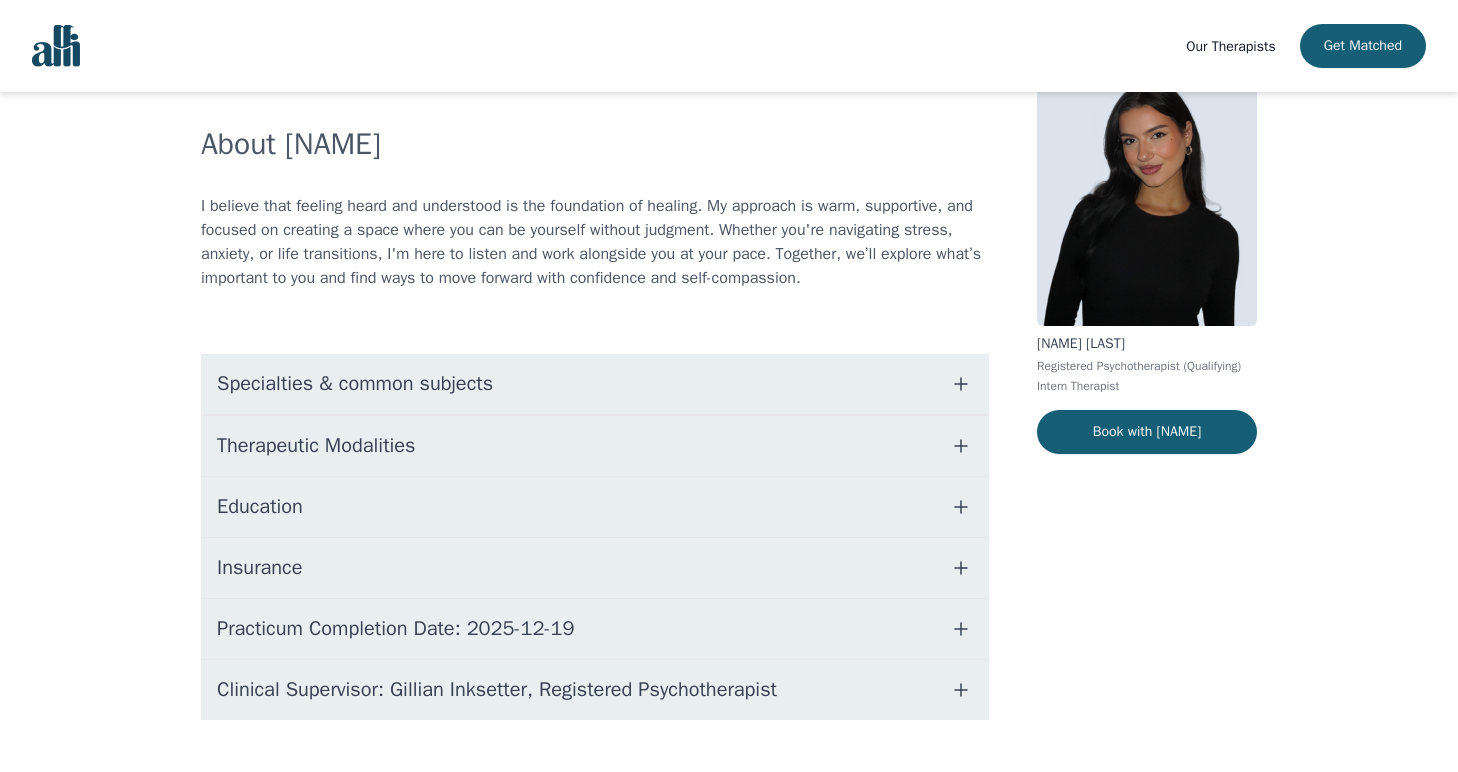 click on "Therapeutic Modalities" at bounding box center [595, 446] 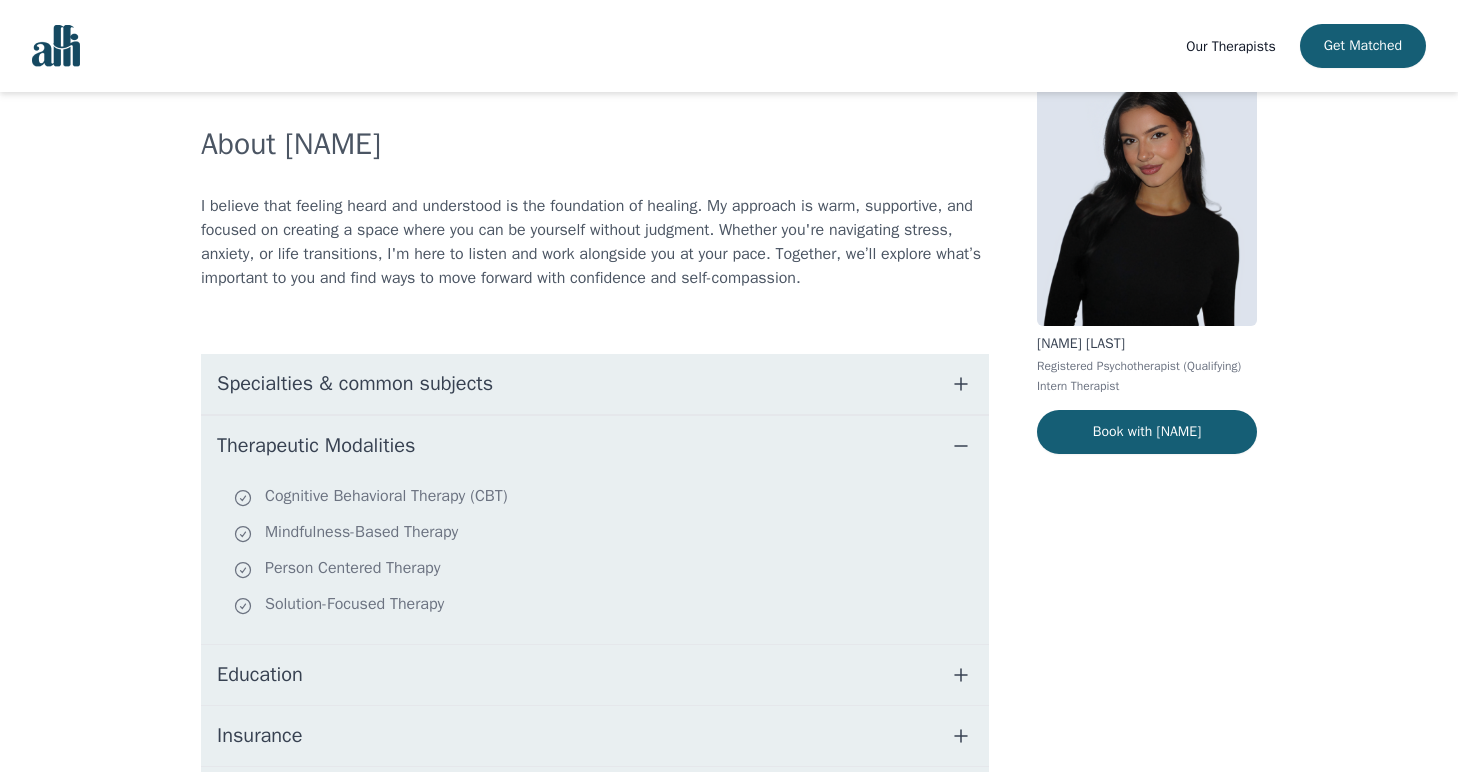 click on "Therapeutic Modalities" at bounding box center [595, 446] 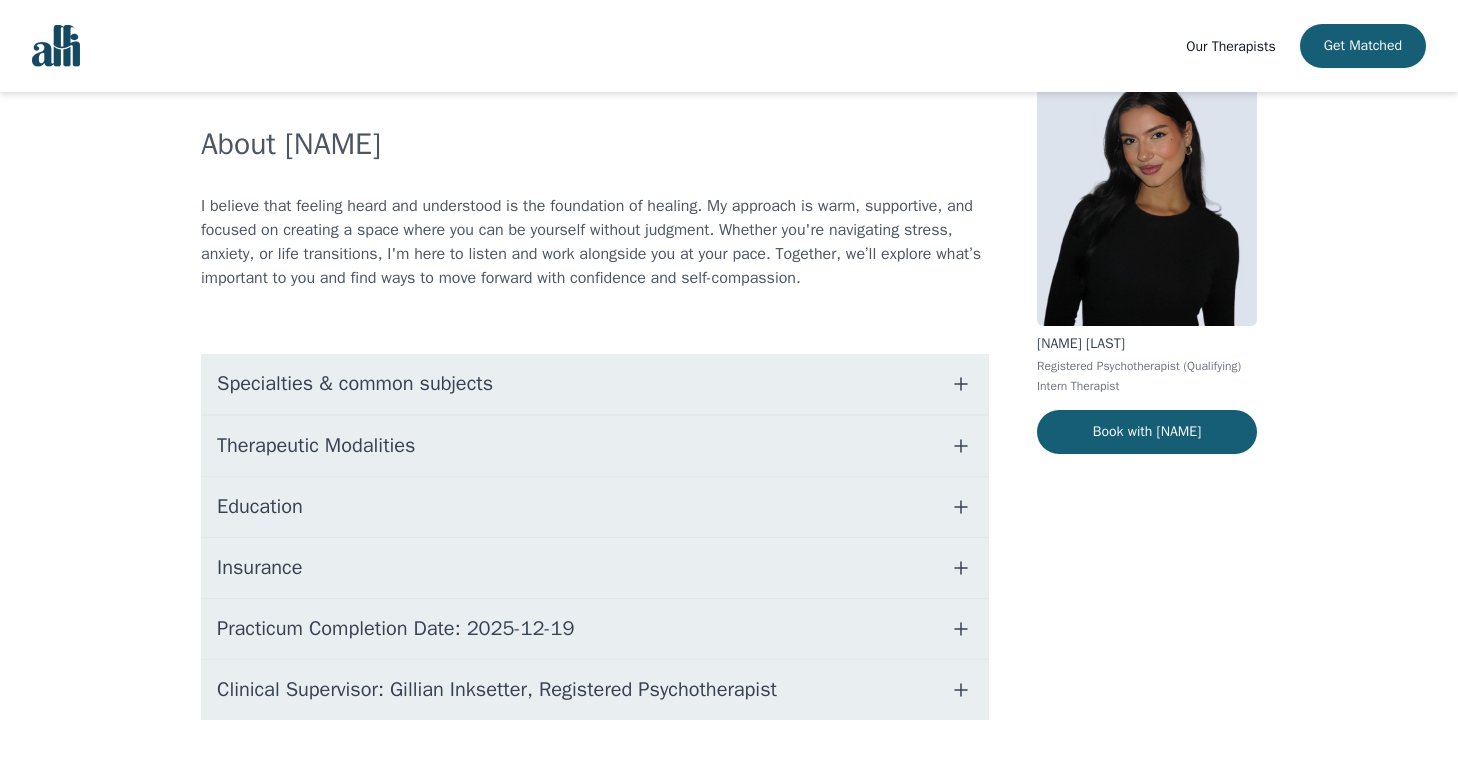 click on "Education" at bounding box center (595, 507) 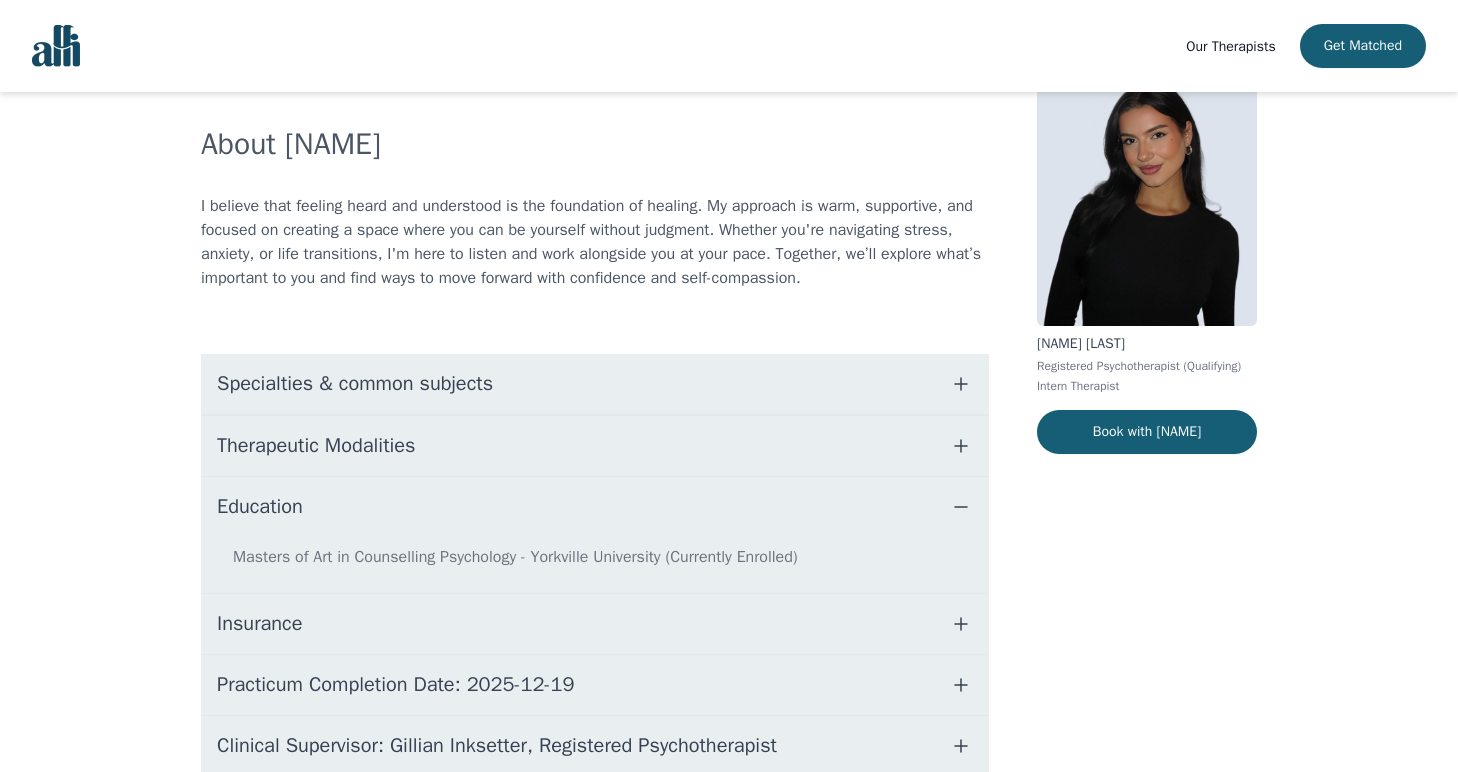 click on "Education" at bounding box center [595, 507] 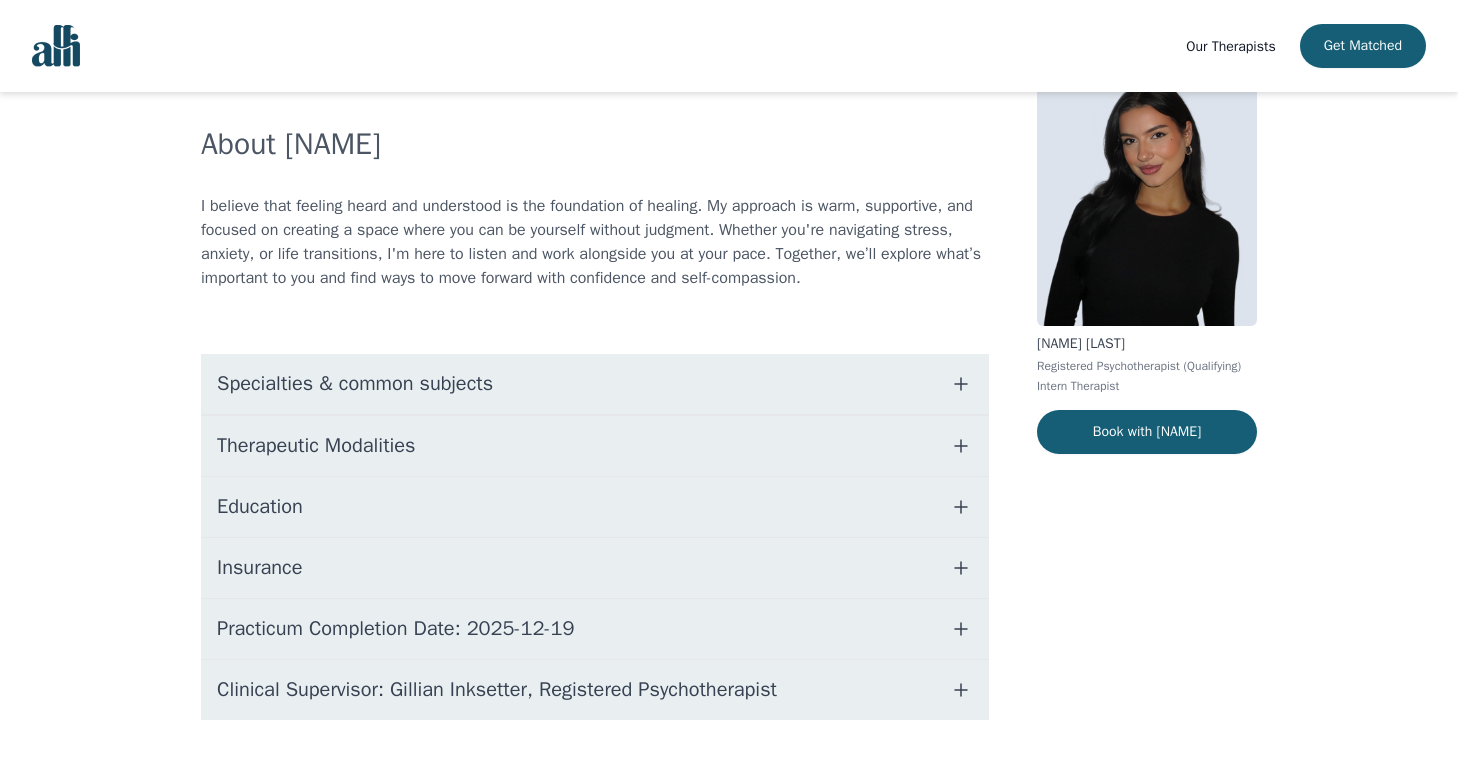 click on "Insurance" at bounding box center (595, 568) 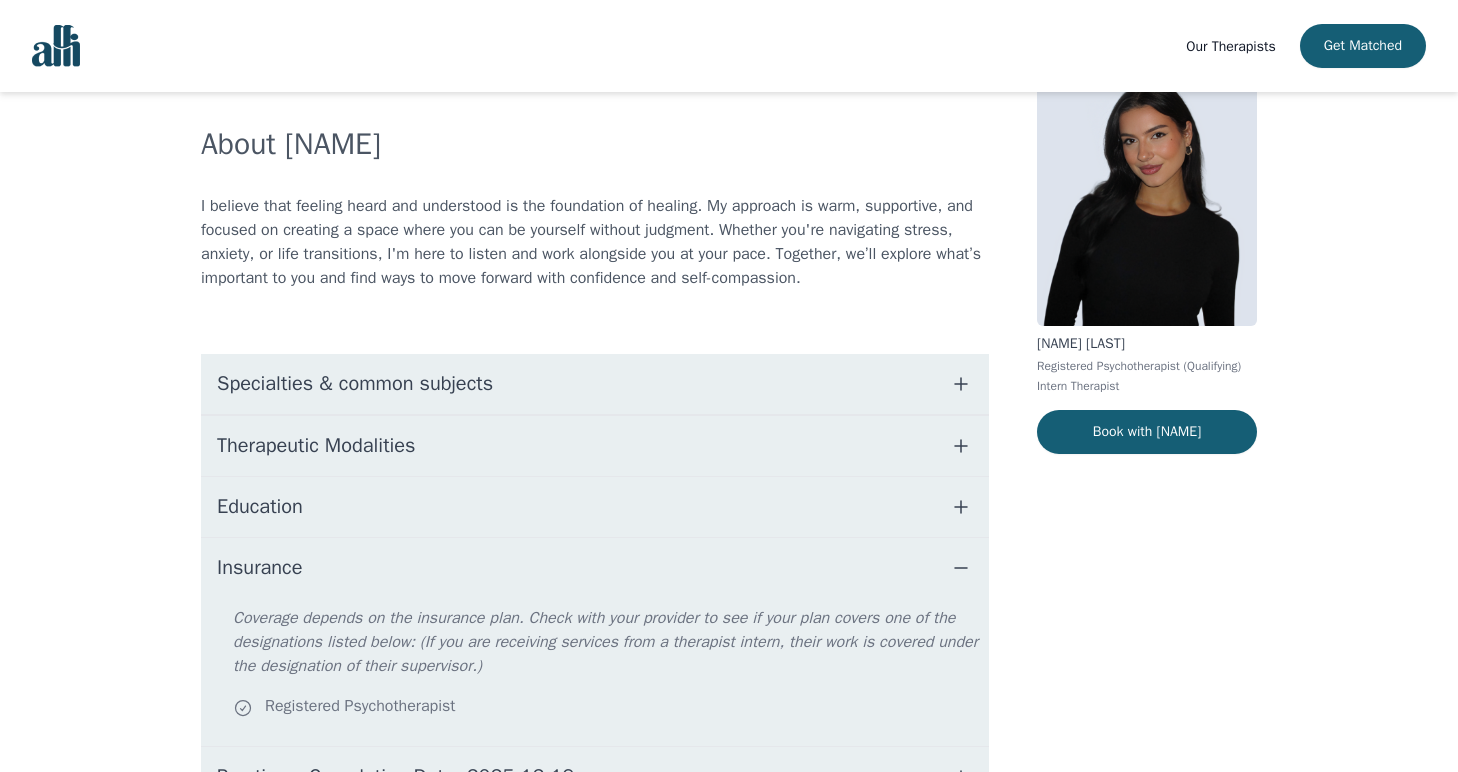 scroll, scrollTop: 294, scrollLeft: 0, axis: vertical 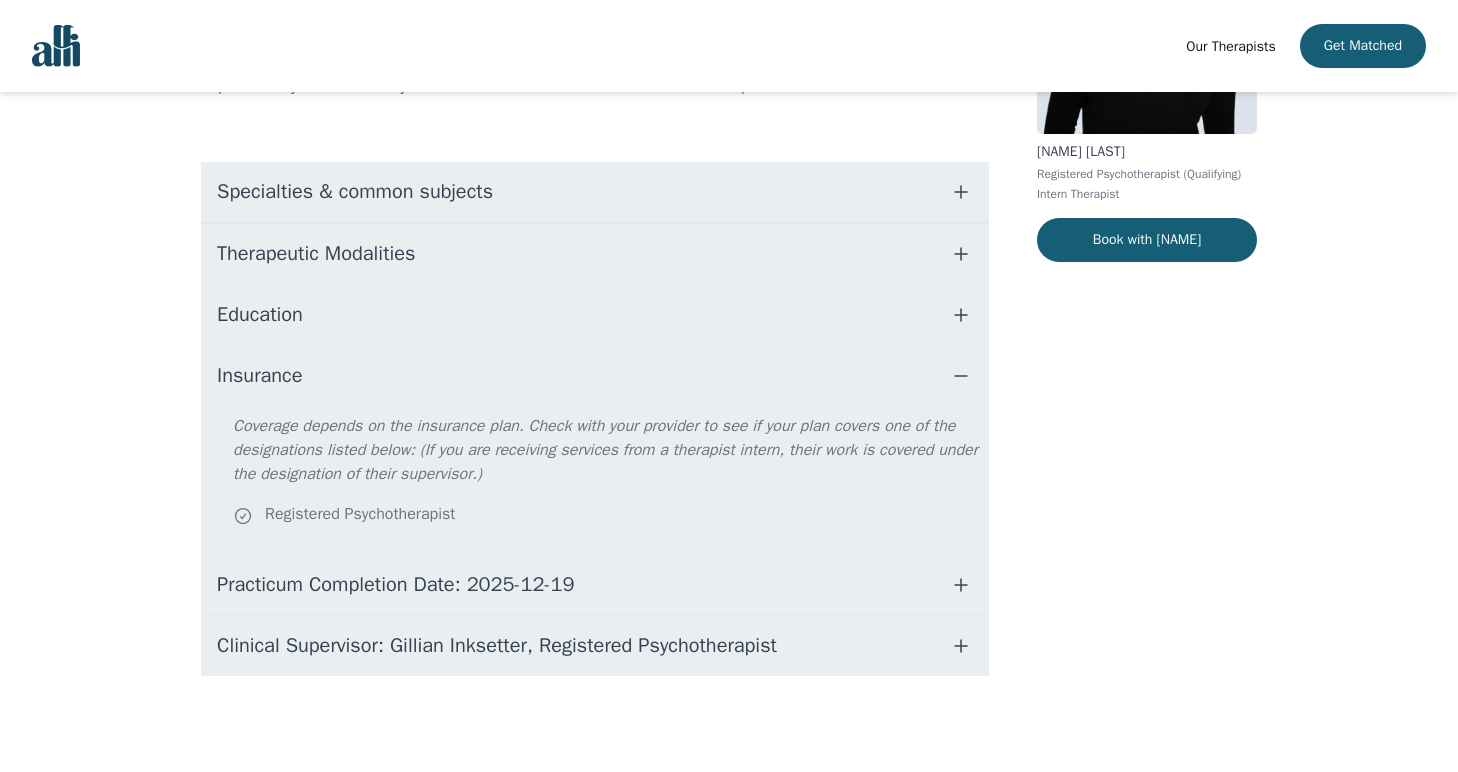 click on "Insurance" at bounding box center [595, 376] 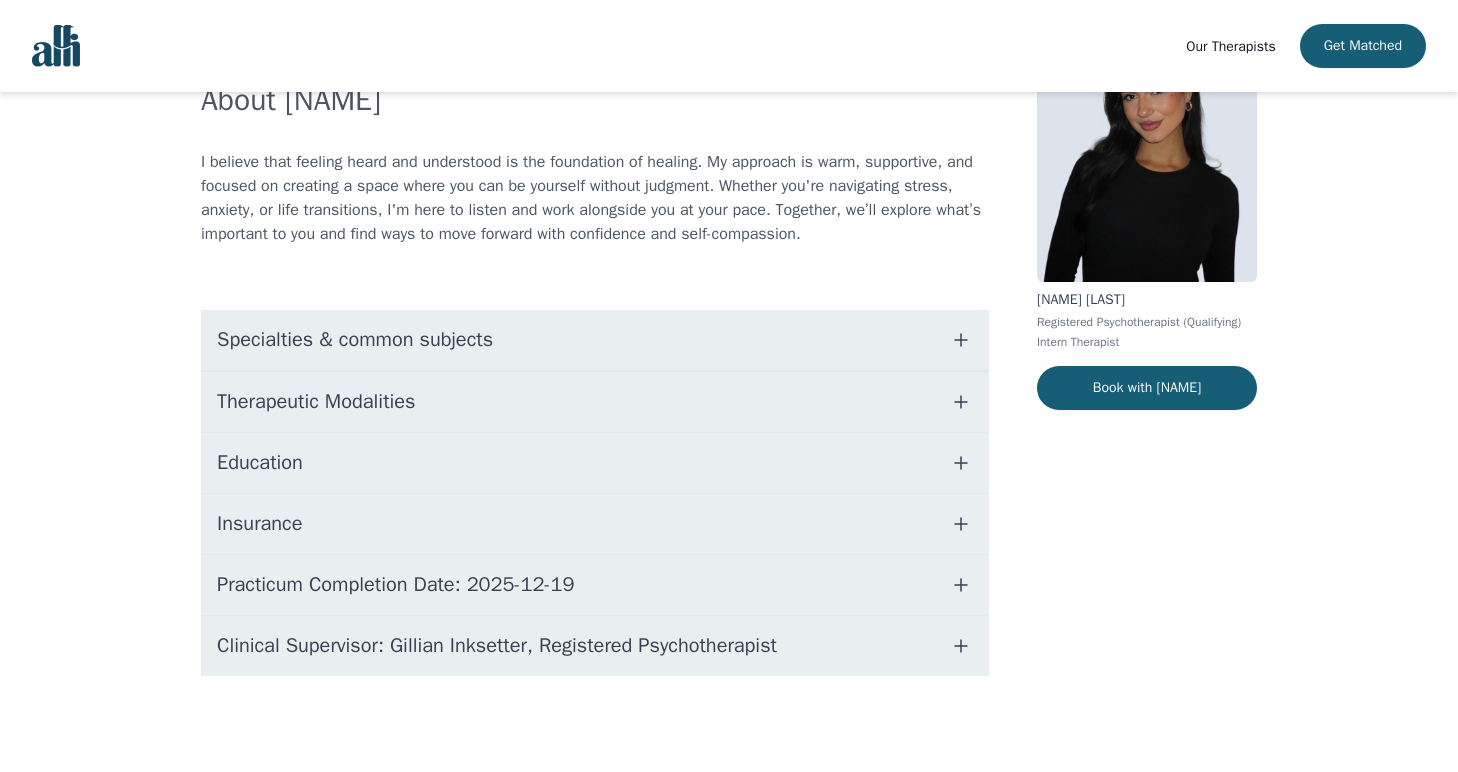 scroll, scrollTop: 146, scrollLeft: 0, axis: vertical 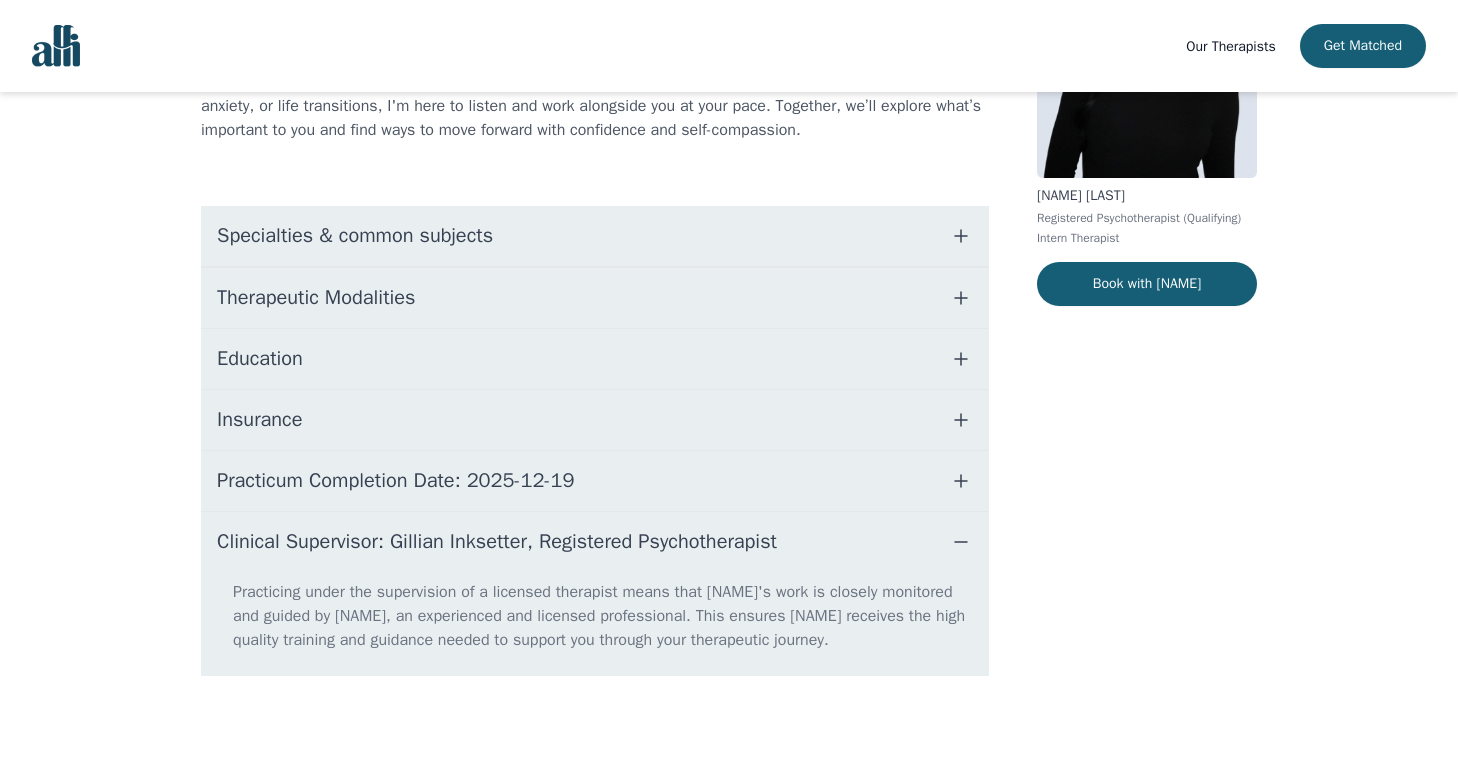 click on "Clinical Supervisor: Gillian Inksetter, Registered Psychotherapist" at bounding box center [497, 542] 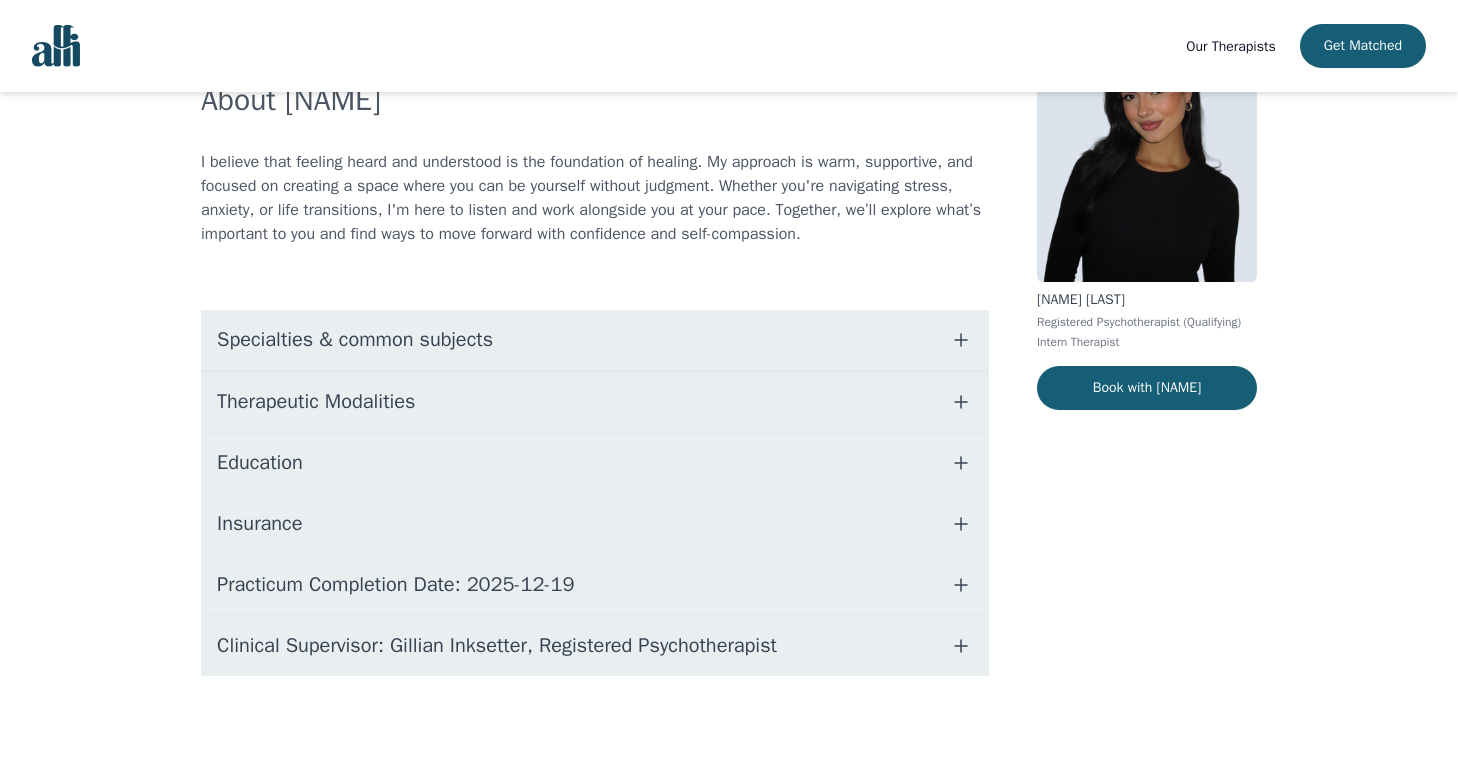 scroll, scrollTop: 0, scrollLeft: 0, axis: both 